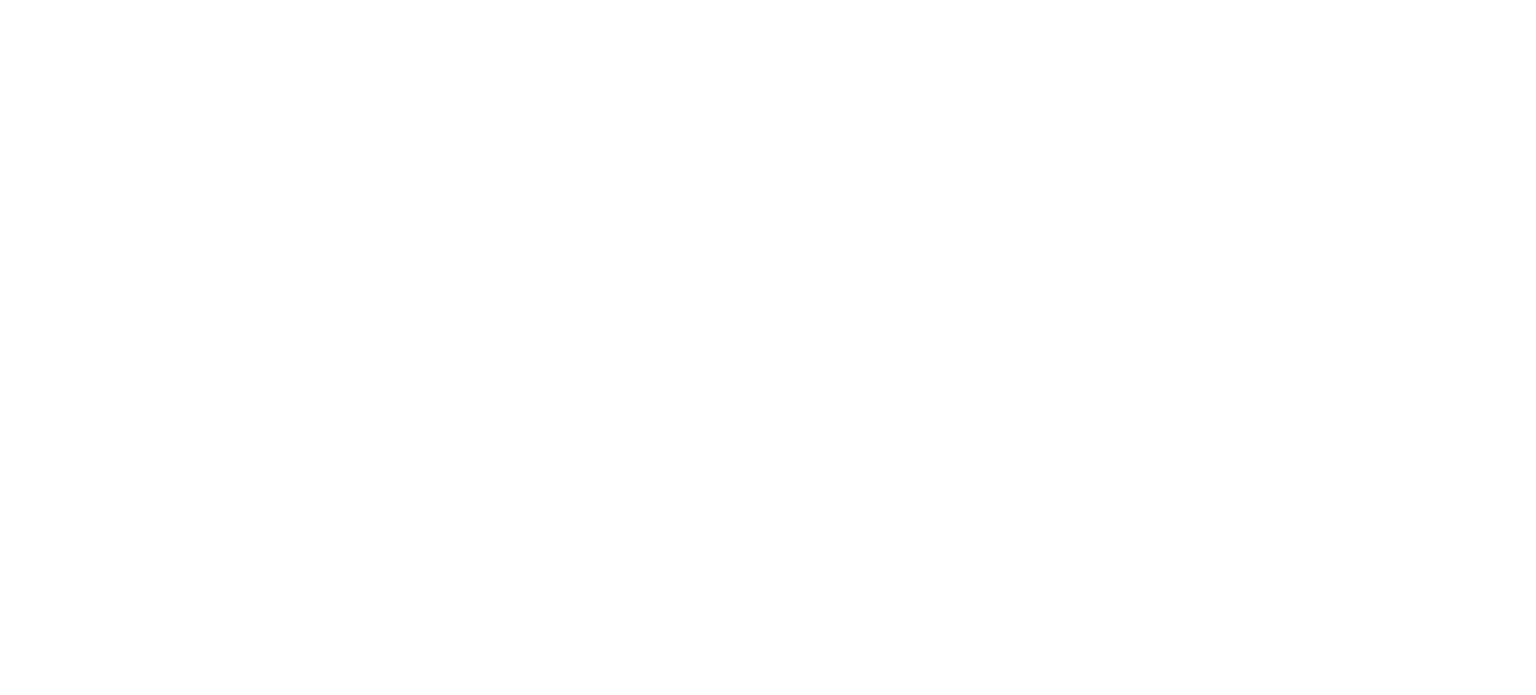 scroll, scrollTop: 0, scrollLeft: 0, axis: both 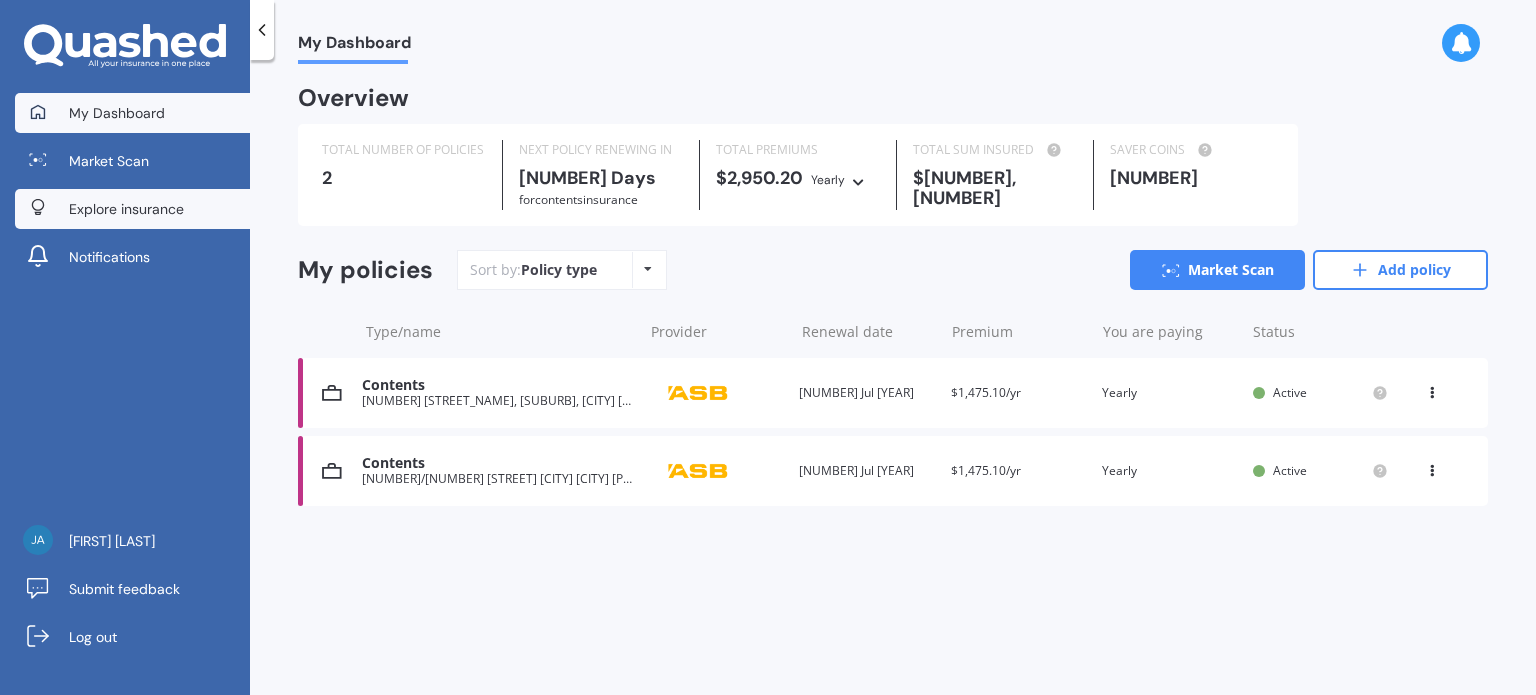 click on "Explore insurance" at bounding box center (126, 209) 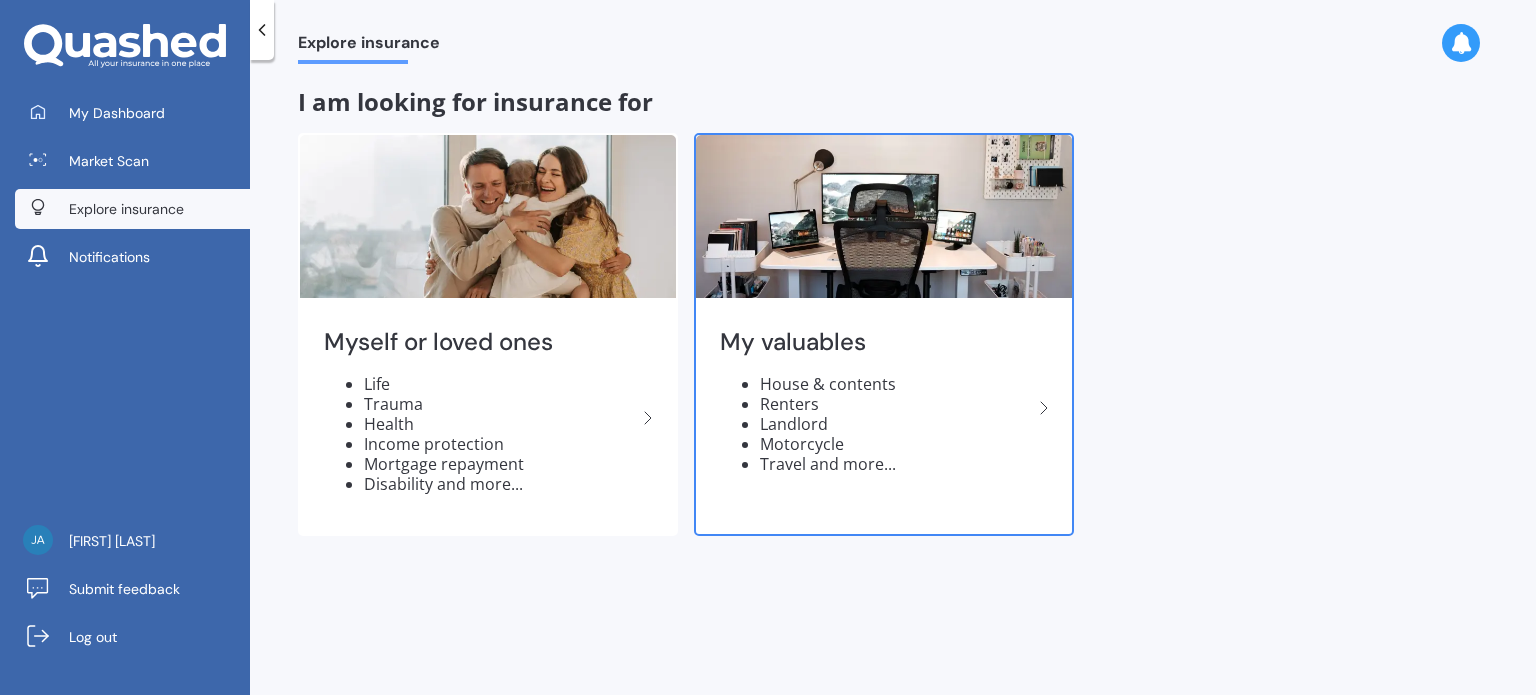 click 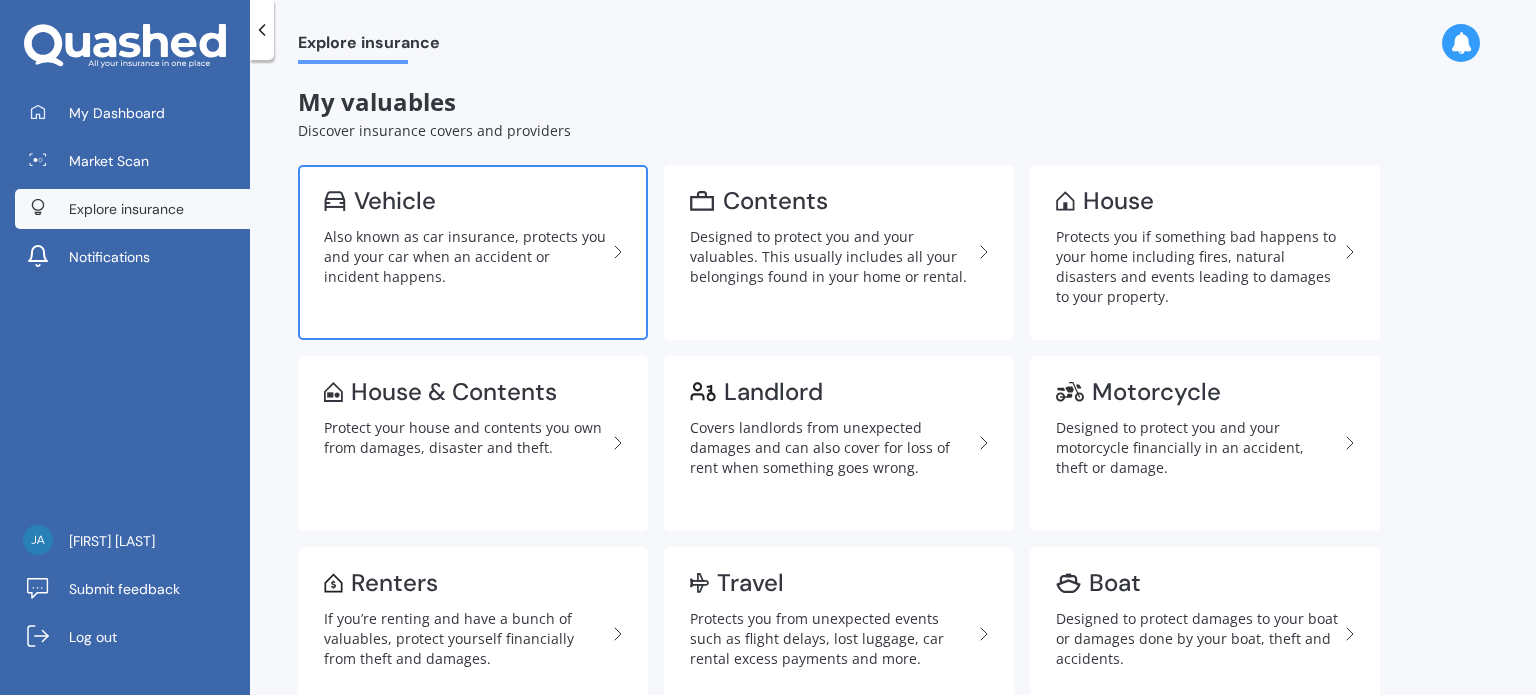 click on "Also known as car insurance, protects you and your car when an accident or incident happens." at bounding box center [465, 257] 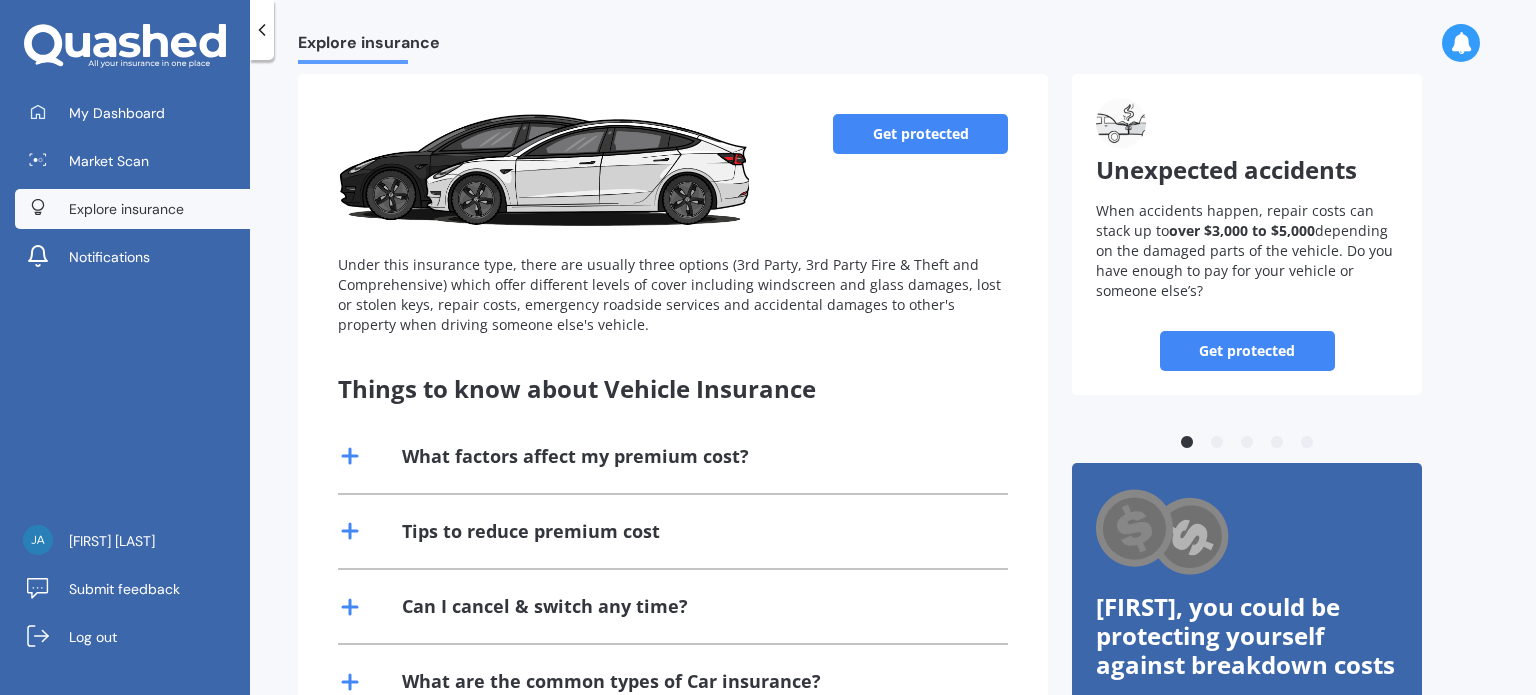 scroll, scrollTop: 0, scrollLeft: 0, axis: both 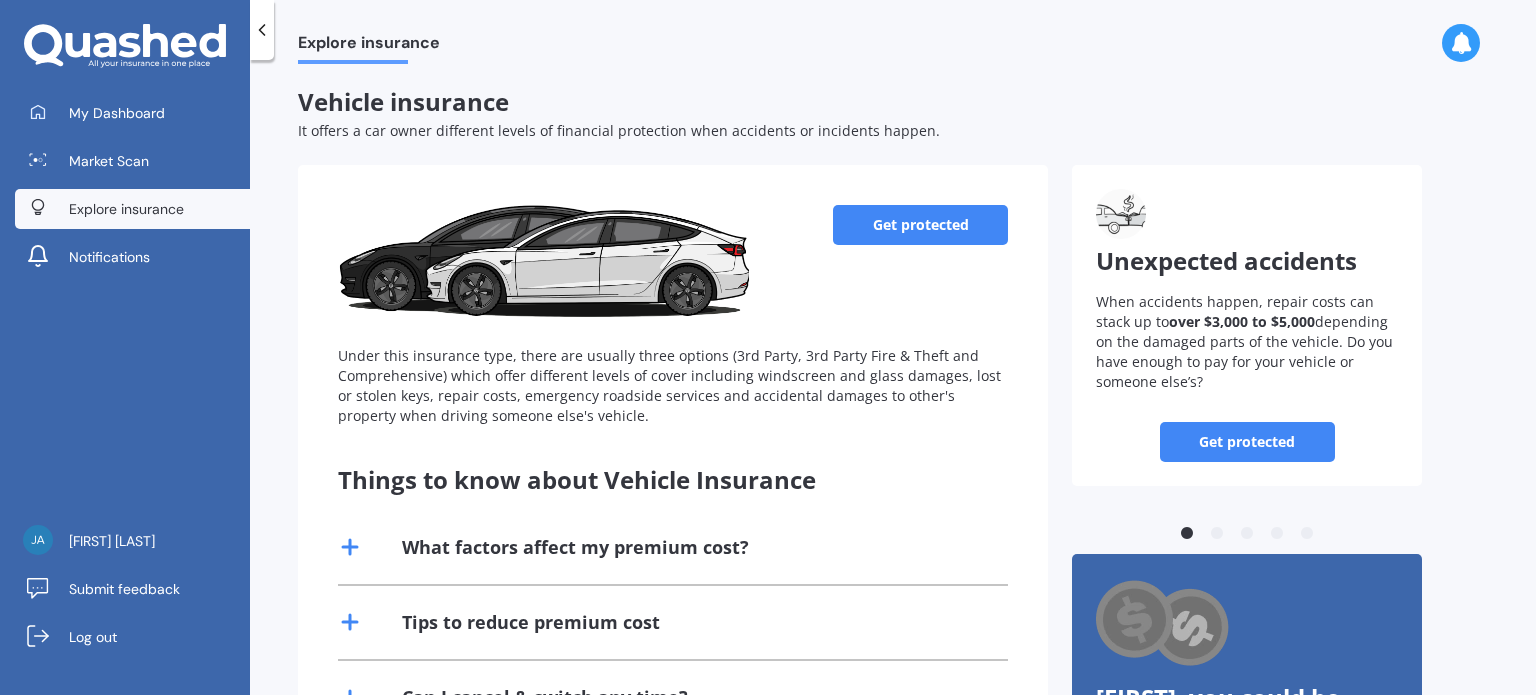 click on "Get protected" at bounding box center [920, 225] 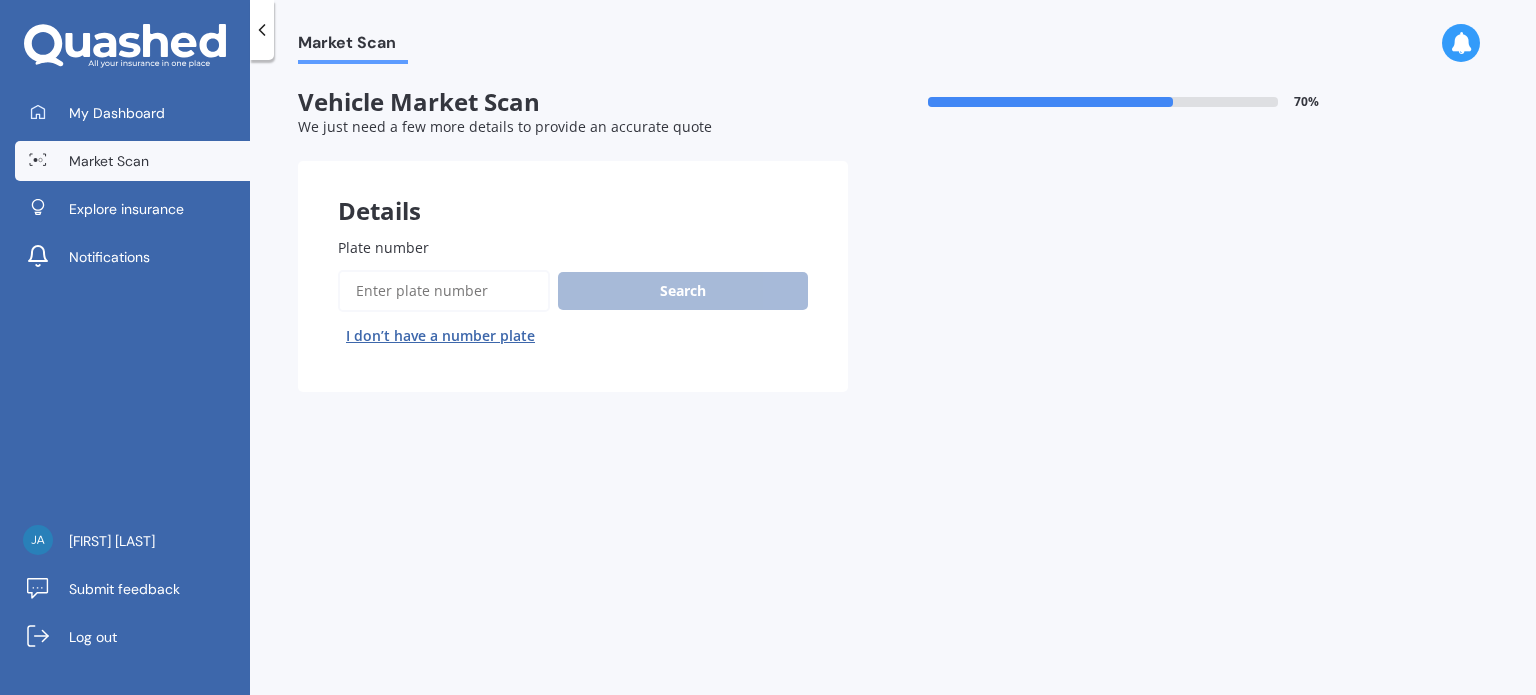 click on "Plate number" at bounding box center [444, 291] 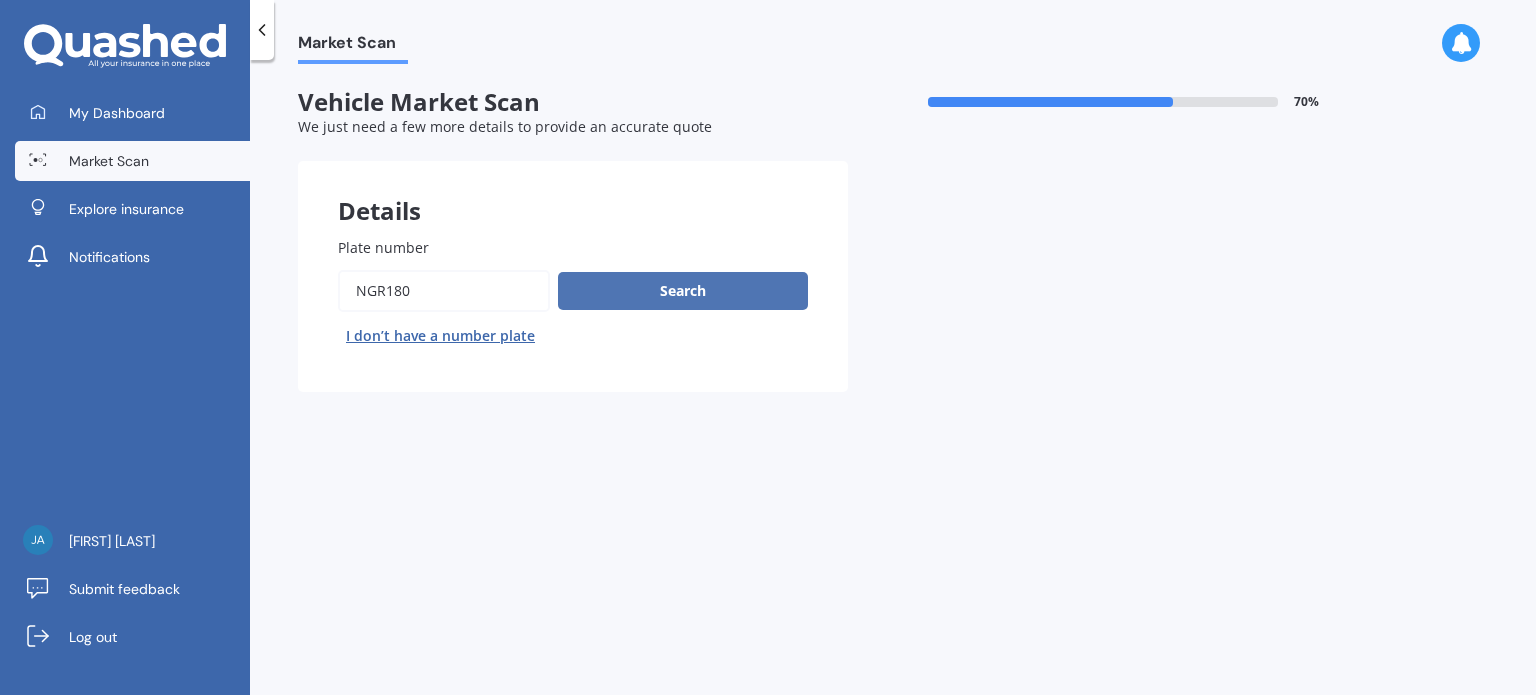 type on "NGR180" 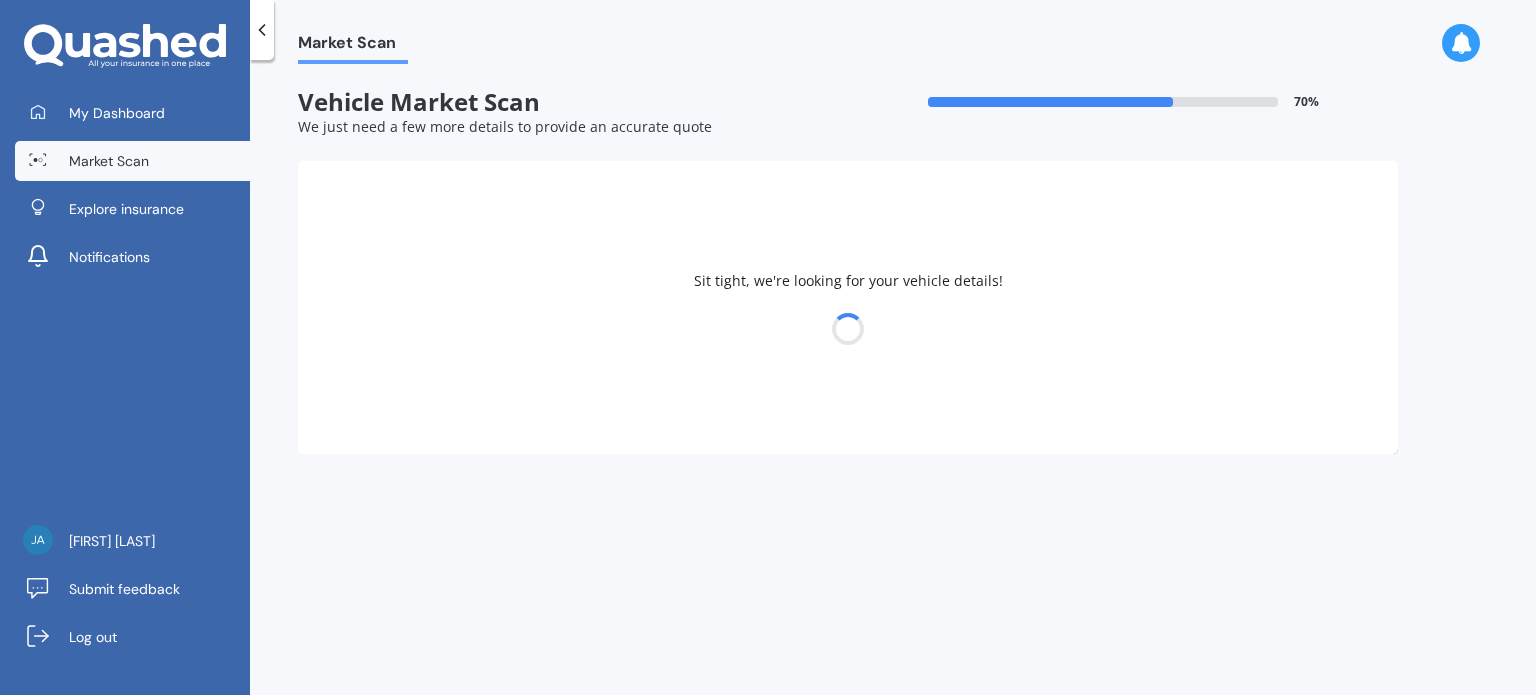 select on "MITSUBISHI" 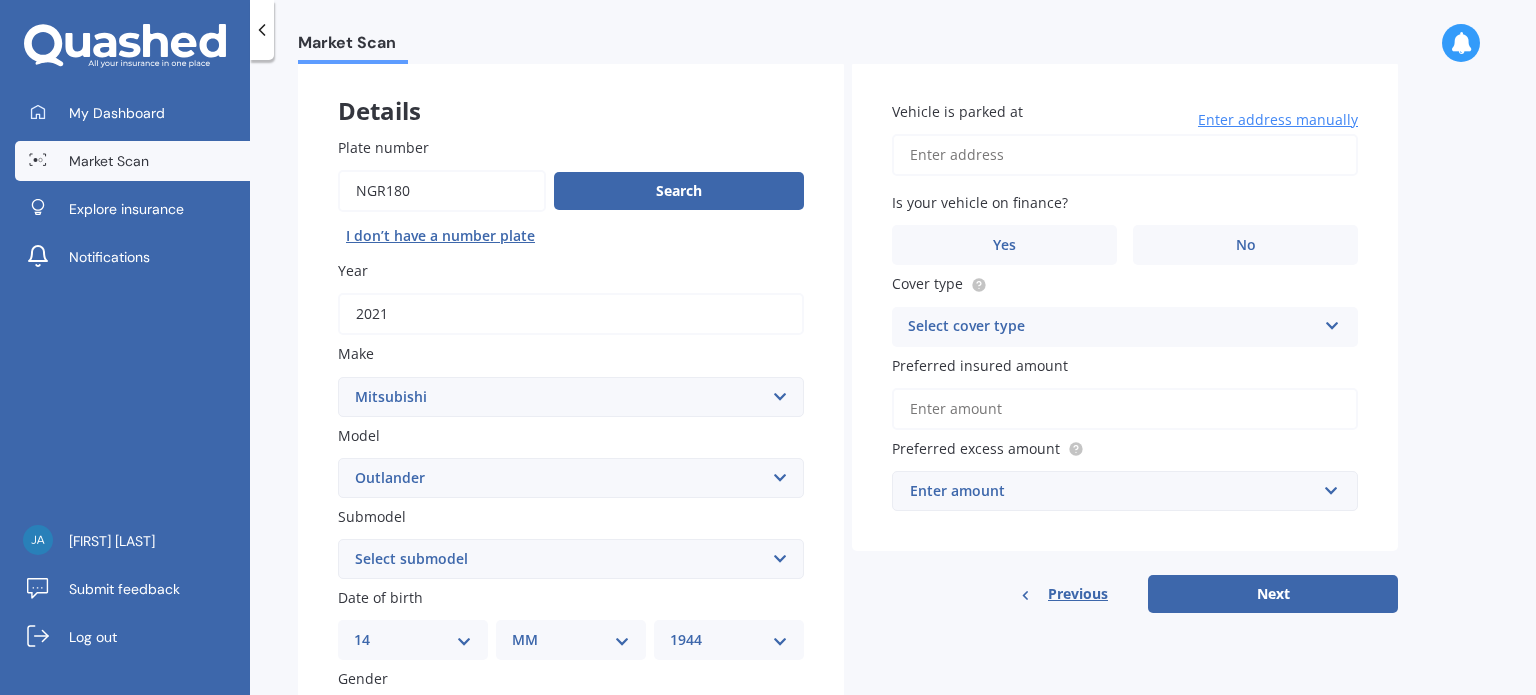 scroll, scrollTop: 200, scrollLeft: 0, axis: vertical 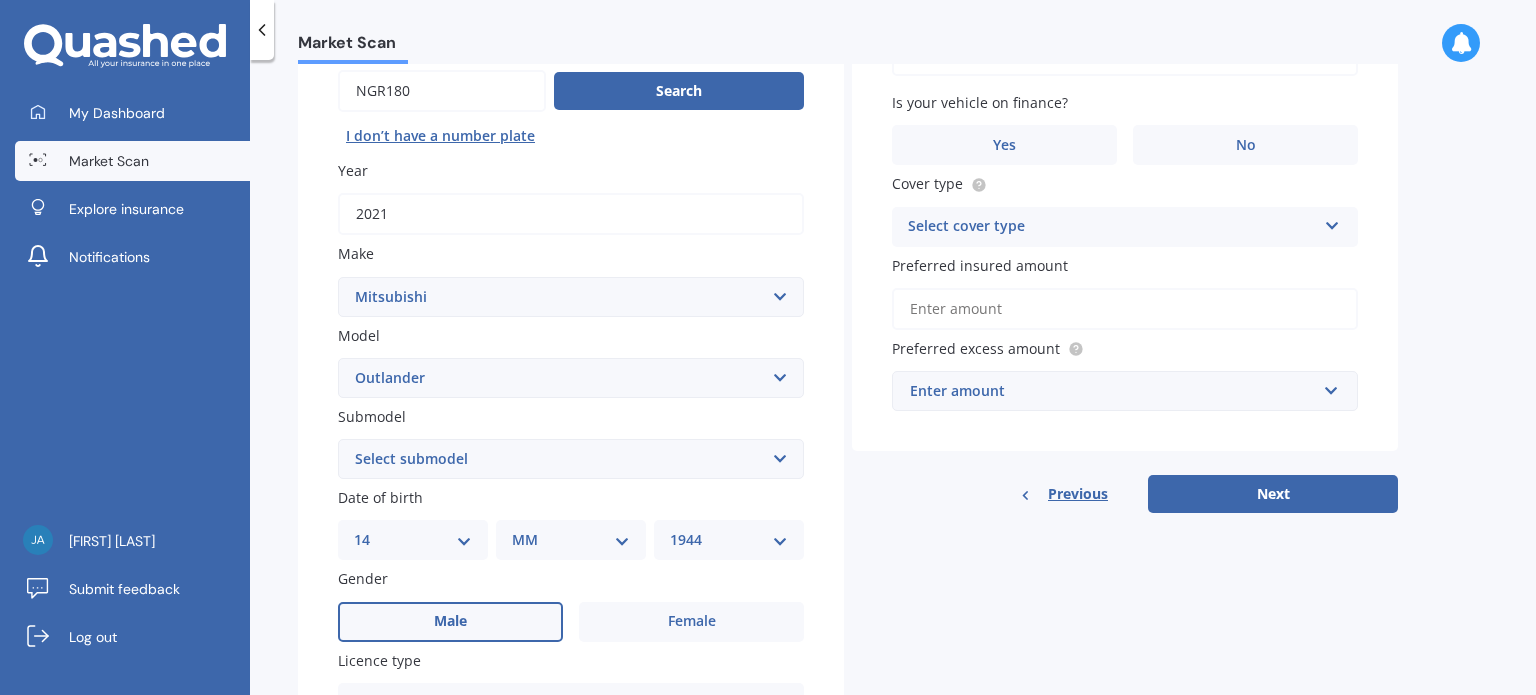 click on "Select submodel (All other) 2.4 Litre Station Wagon 3.0 Litre AWD 3.0 VRX Auto 4WD Petrol Hybrid LS LS 2.0P/CVT LS 2.4P/CVT PHEV Petrol/Hybrid PHEV VRX 4WD Hybrid PHEV XLS 4WD Hybrid SP Station Wagon turbo SPORT 2.5P/CVT VRX 2.5P/4WD/CVT VRX 2.5P/CVT VRX turbo diesel XLS XLS Diesel" at bounding box center (571, 459) 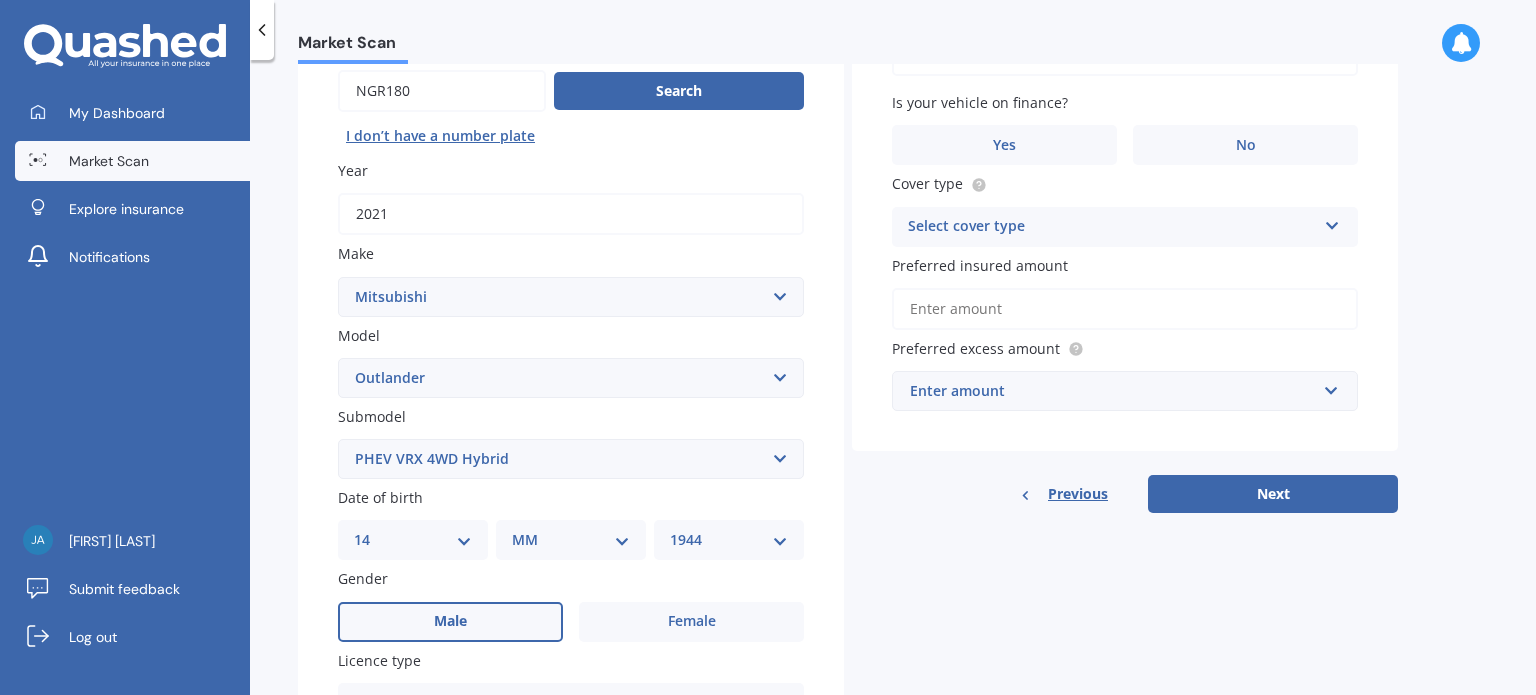 click on "Select submodel (All other) 2.4 Litre Station Wagon 3.0 Litre AWD 3.0 VRX Auto 4WD Petrol Hybrid LS LS 2.0P/CVT LS 2.4P/CVT PHEV Petrol/Hybrid PHEV VRX 4WD Hybrid PHEV XLS 4WD Hybrid SP Station Wagon turbo SPORT 2.5P/CVT VRX 2.5P/4WD/CVT VRX 2.5P/CVT VRX turbo diesel XLS XLS Diesel" at bounding box center [571, 459] 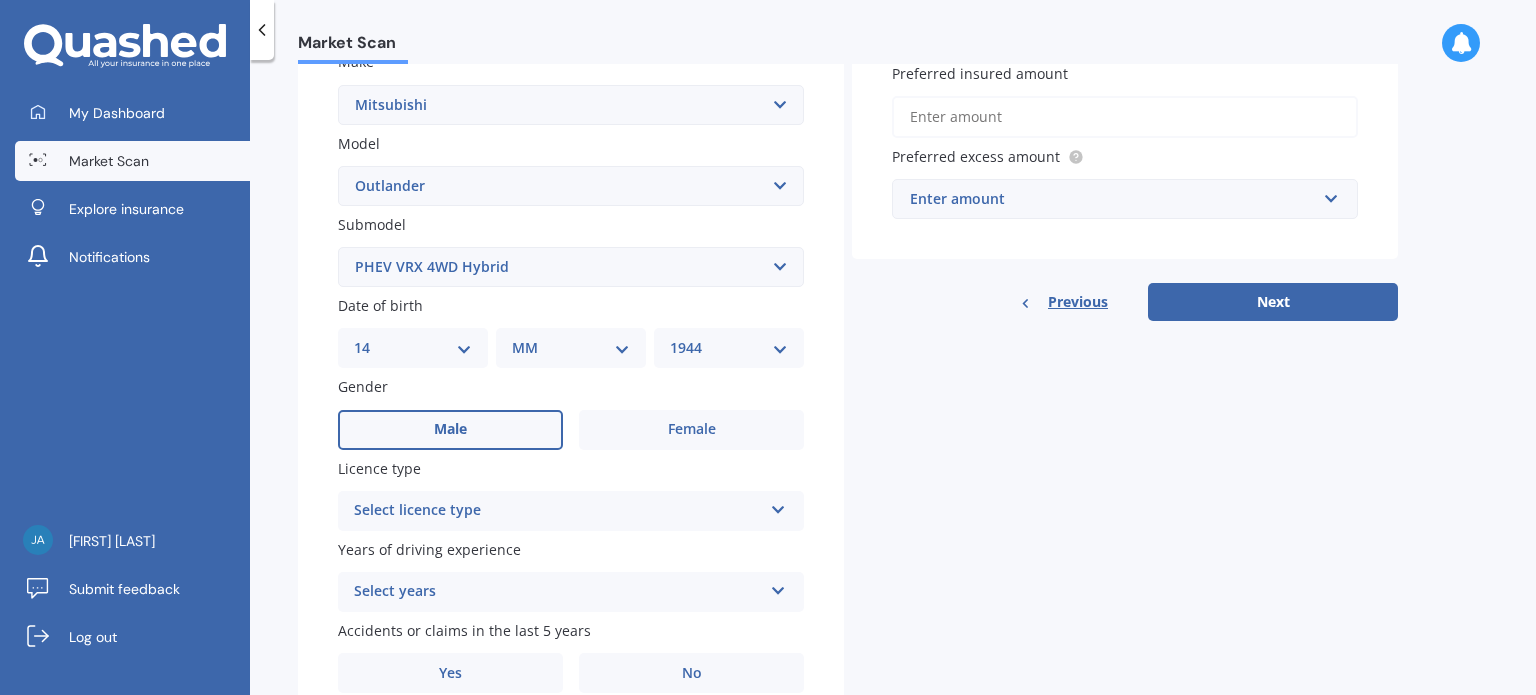 scroll, scrollTop: 400, scrollLeft: 0, axis: vertical 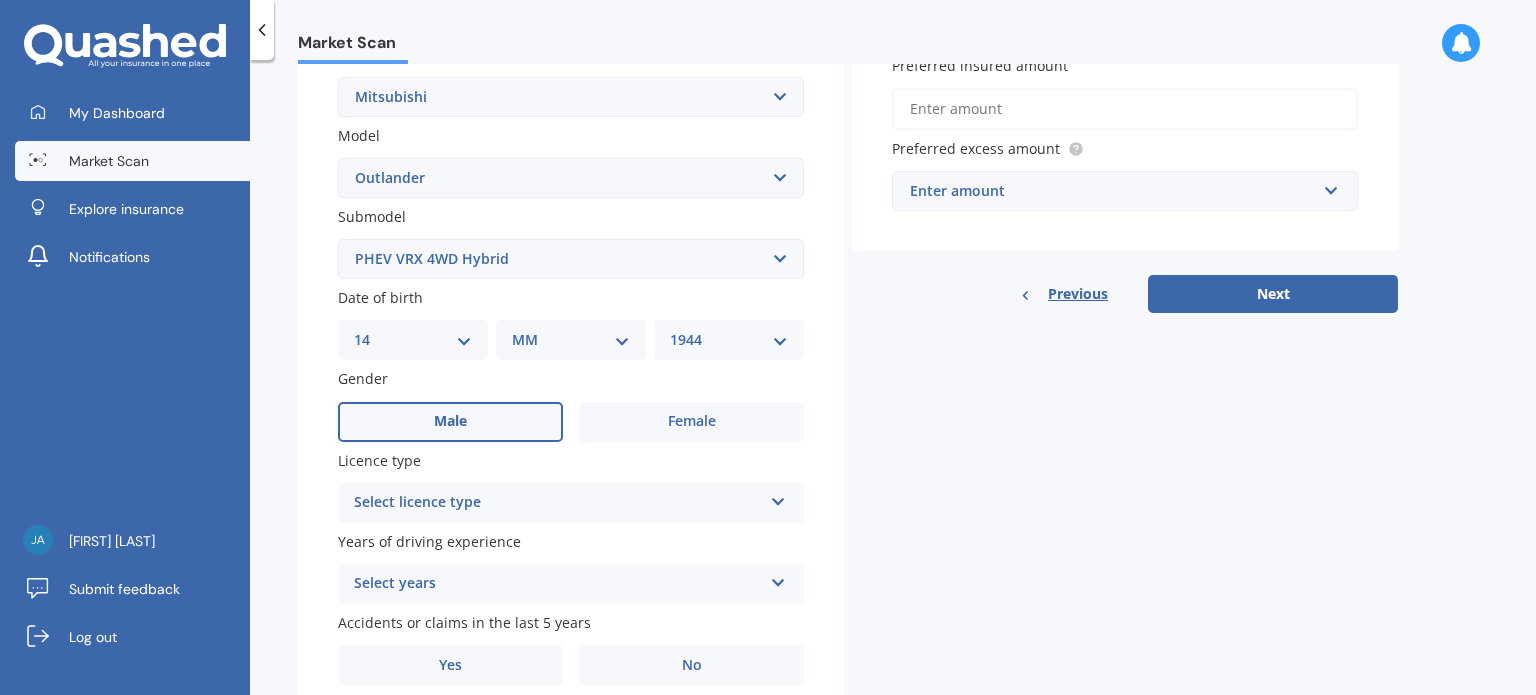 click at bounding box center [778, 498] 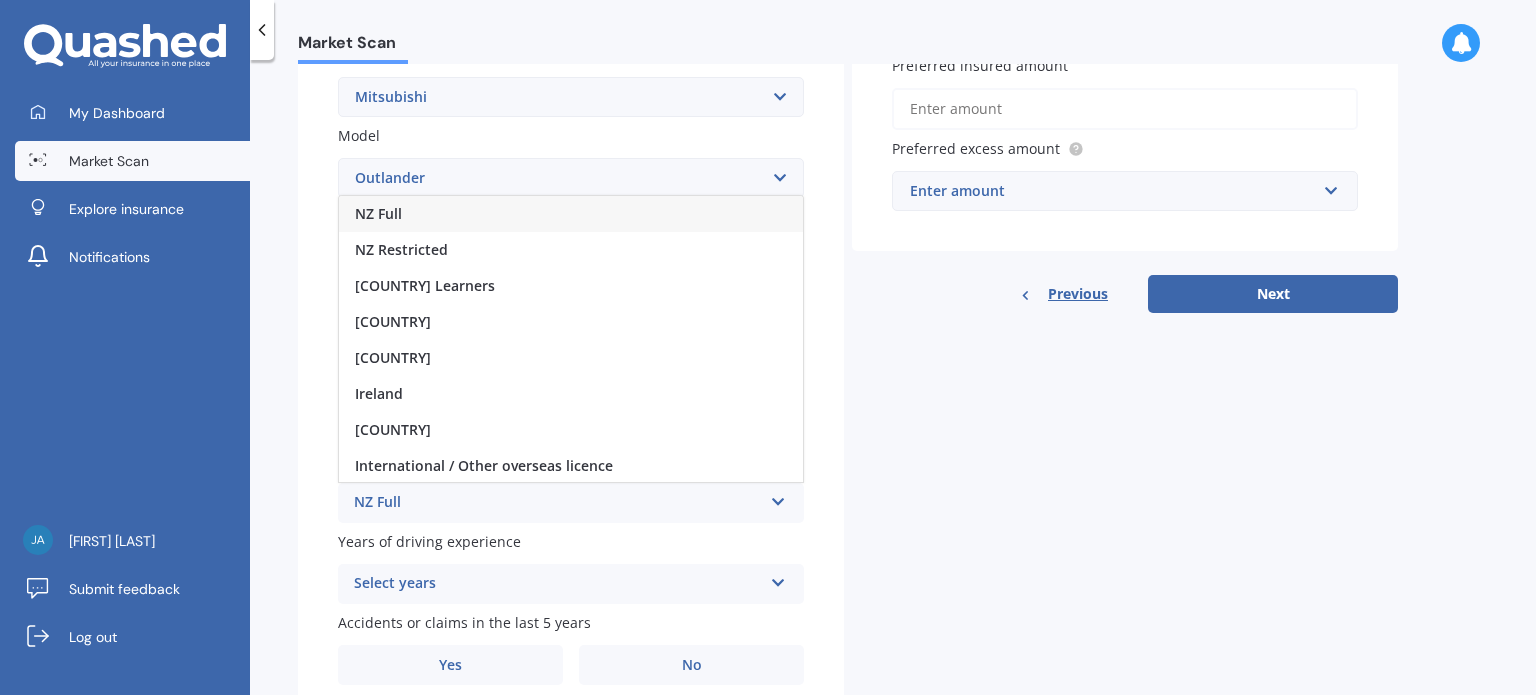 click on "NZ Full" at bounding box center (571, 214) 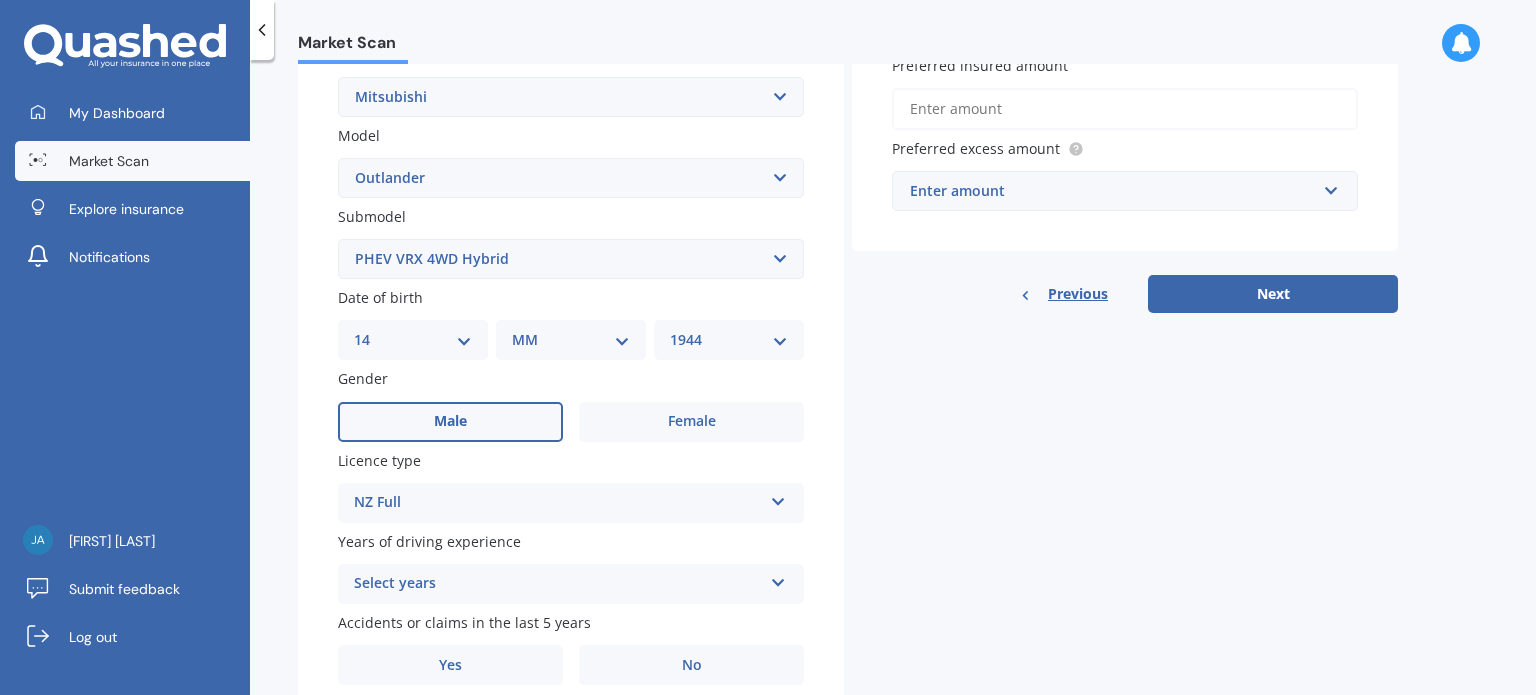 click at bounding box center (778, 579) 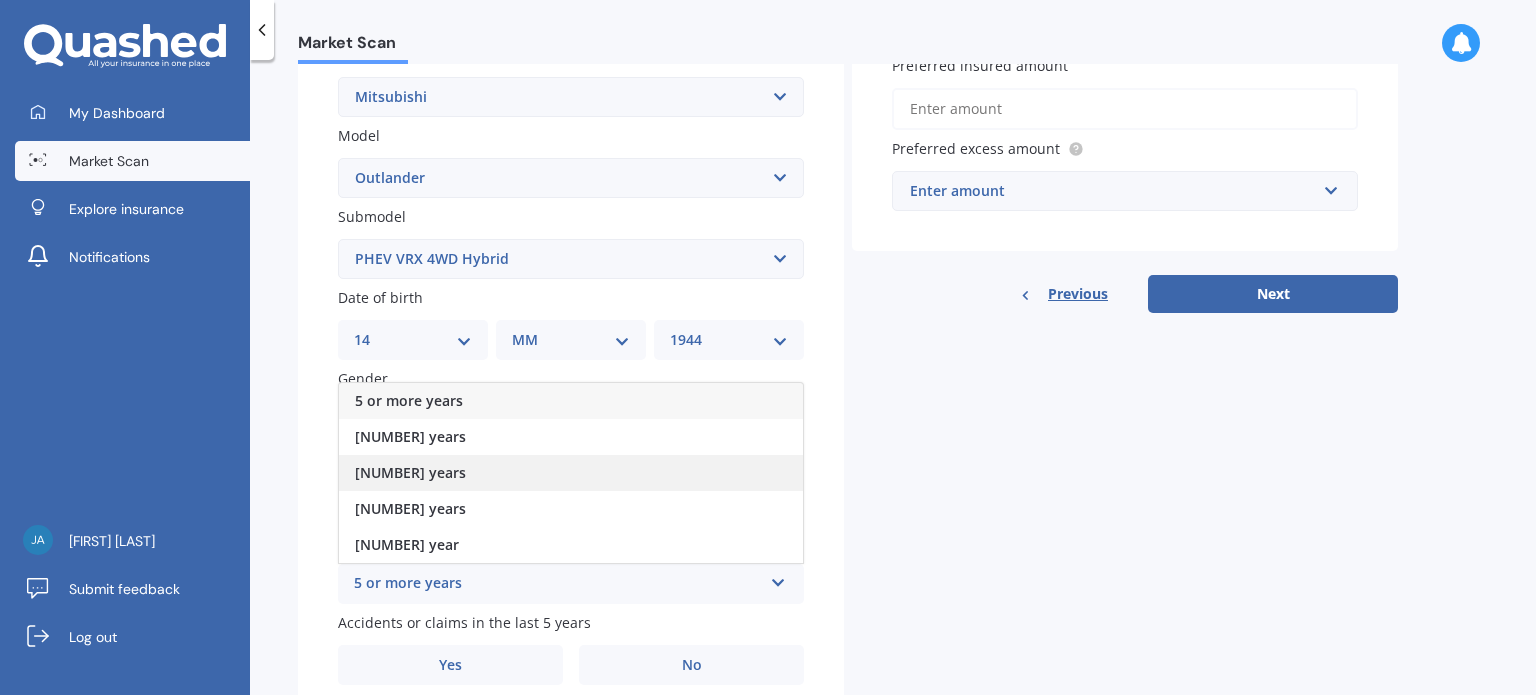scroll, scrollTop: 482, scrollLeft: 0, axis: vertical 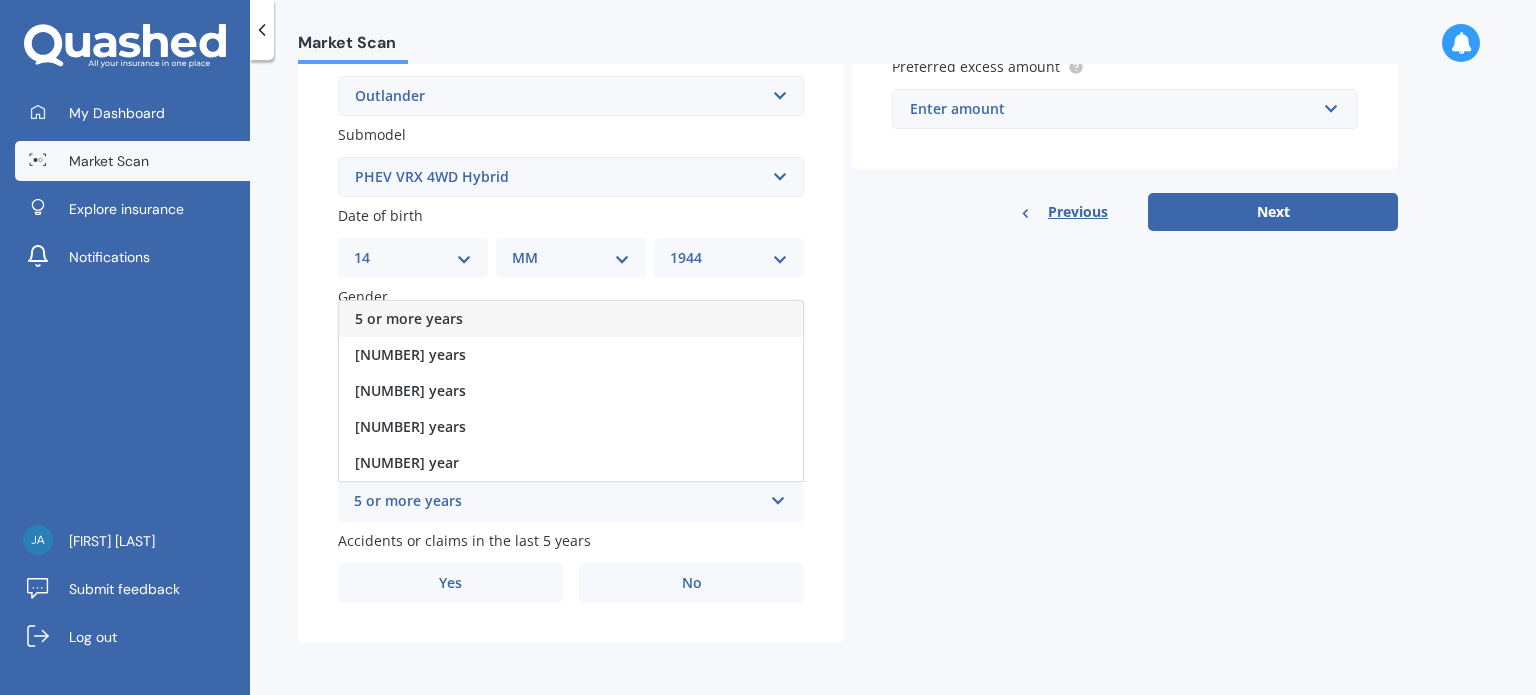 click on "5 or more years" at bounding box center [558, 502] 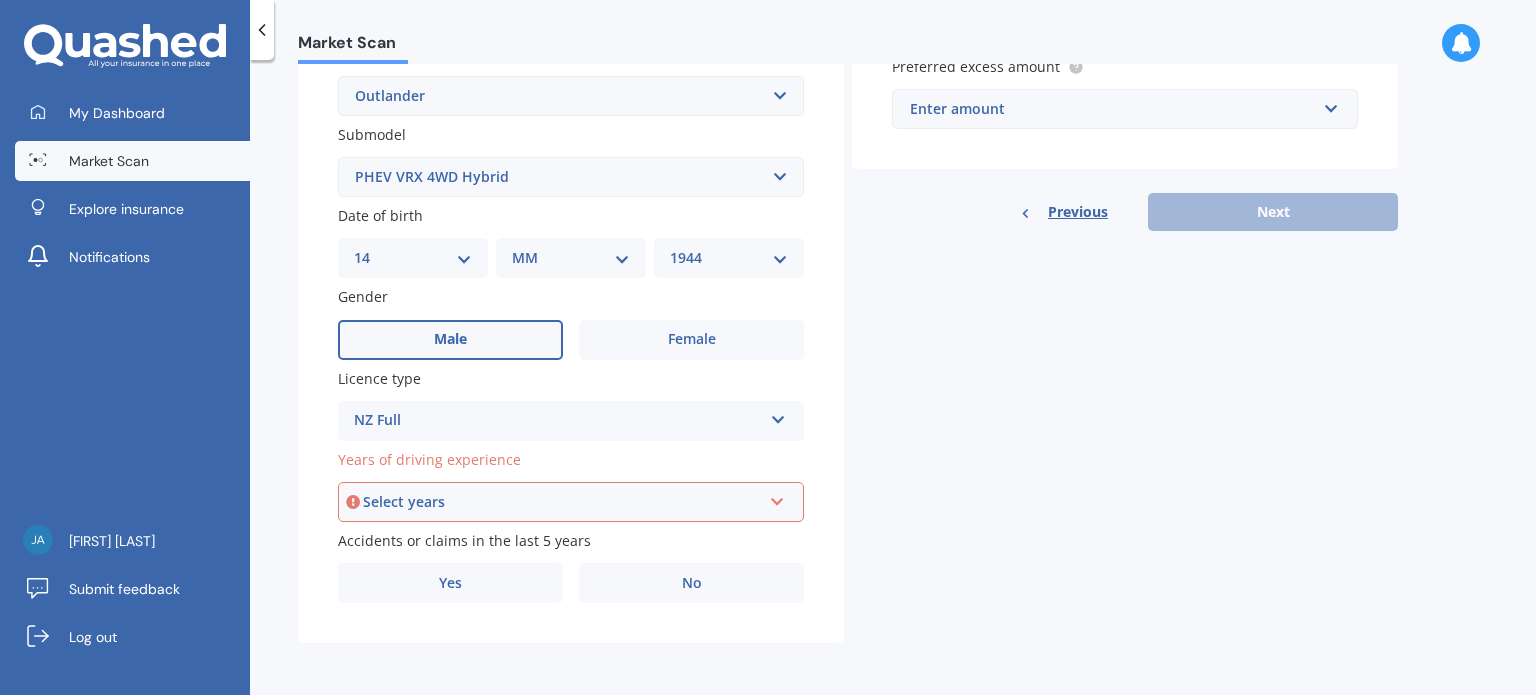 click at bounding box center (777, 498) 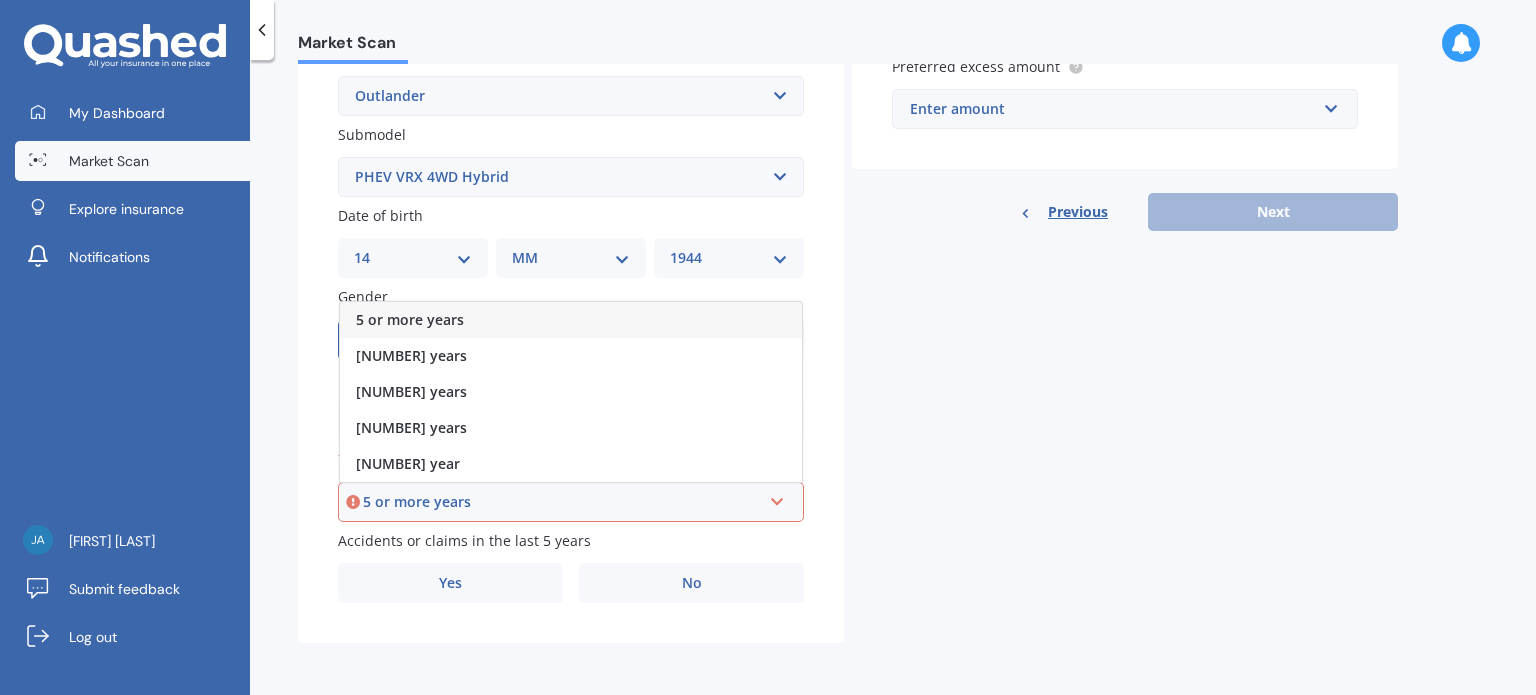 click on "5 or more years" at bounding box center [571, 320] 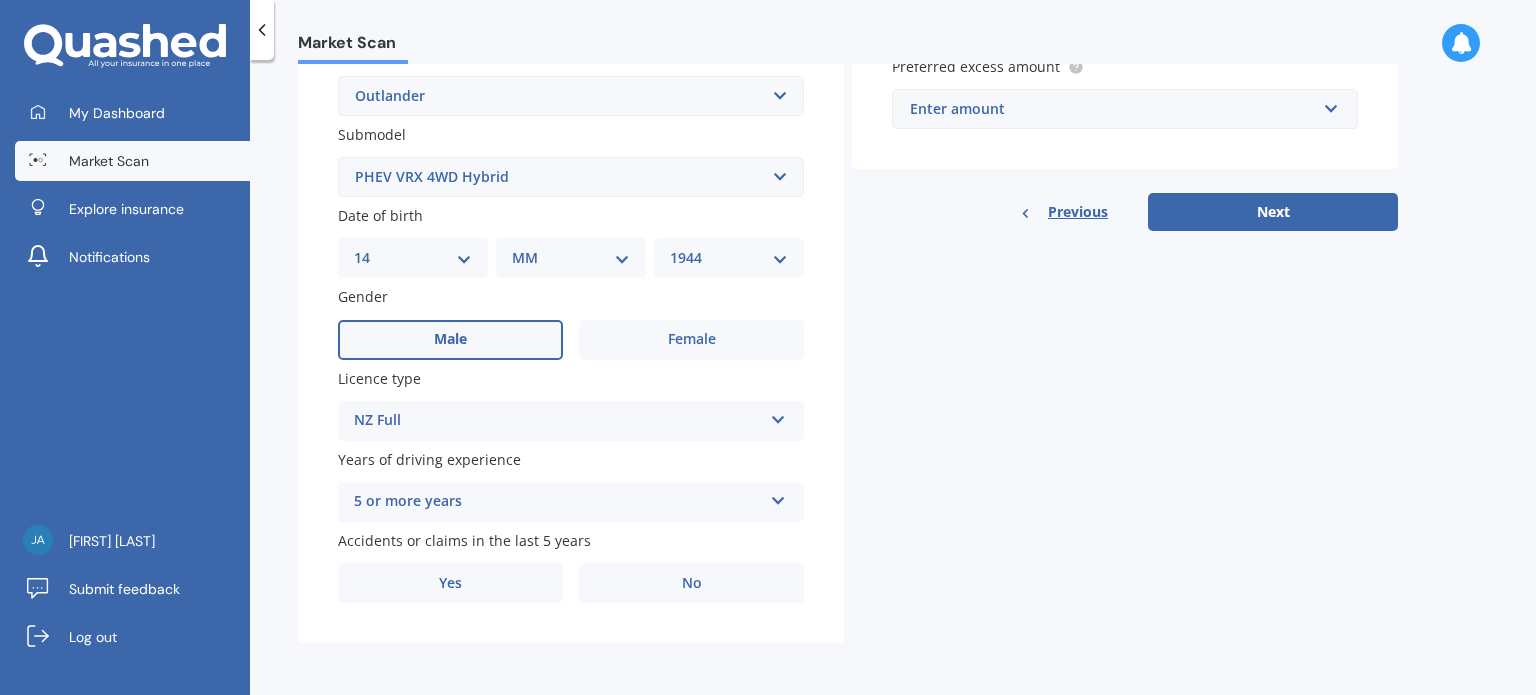 click on "Male" at bounding box center [450, 340] 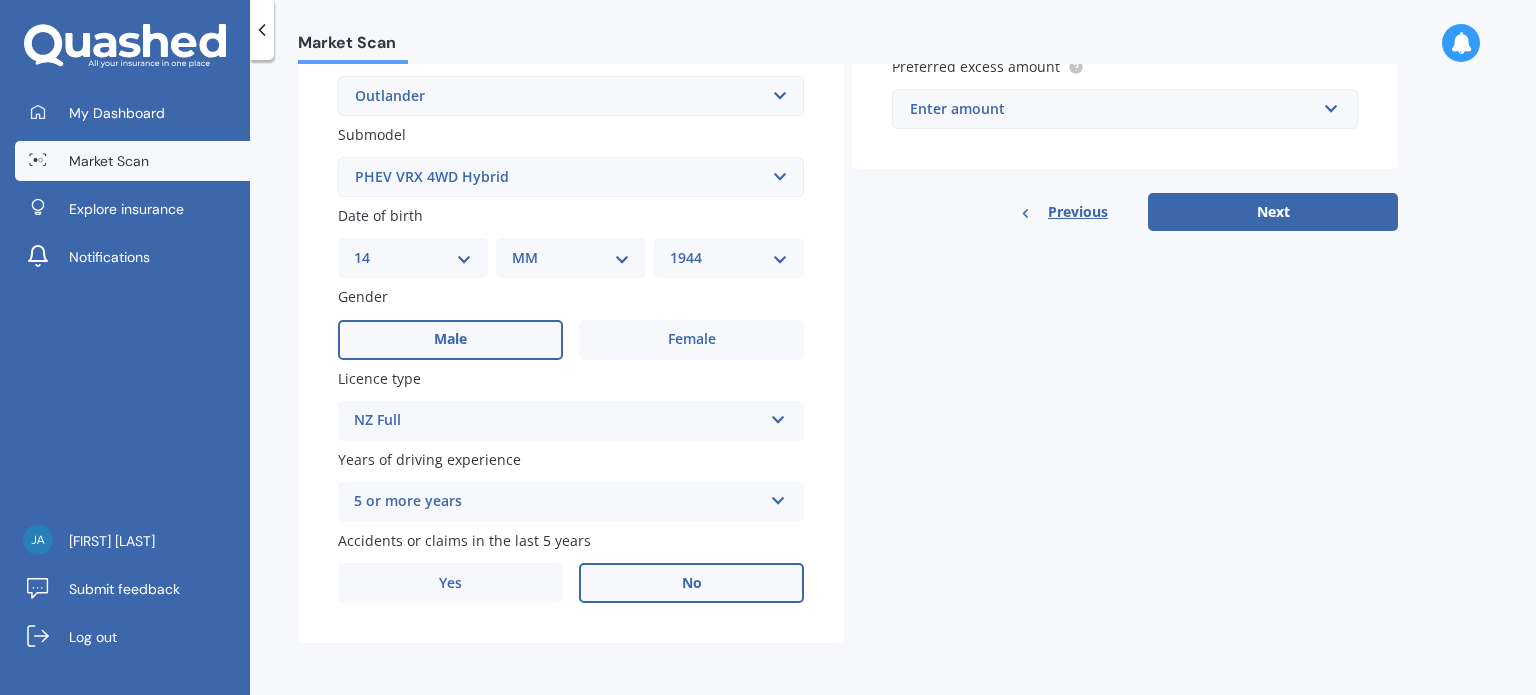 click on "No" at bounding box center [691, 583] 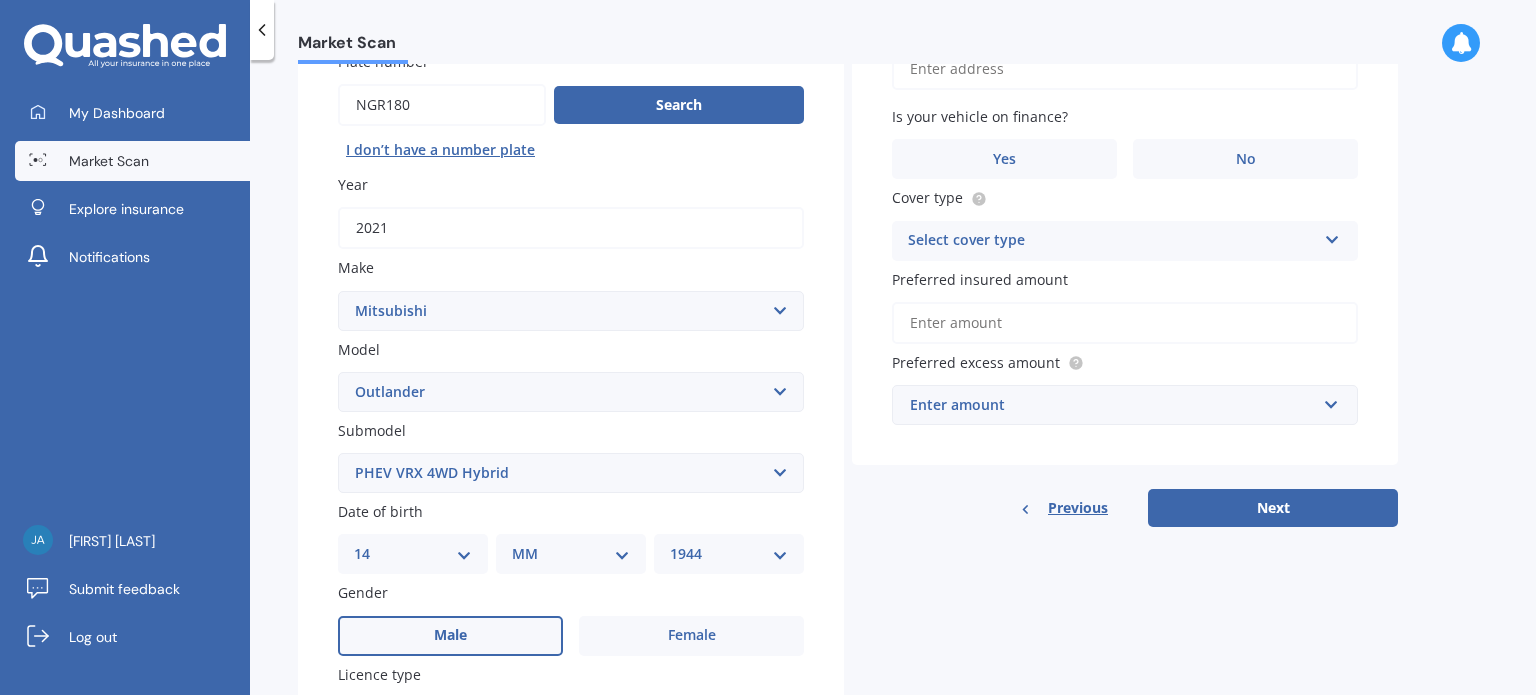 scroll, scrollTop: 0, scrollLeft: 0, axis: both 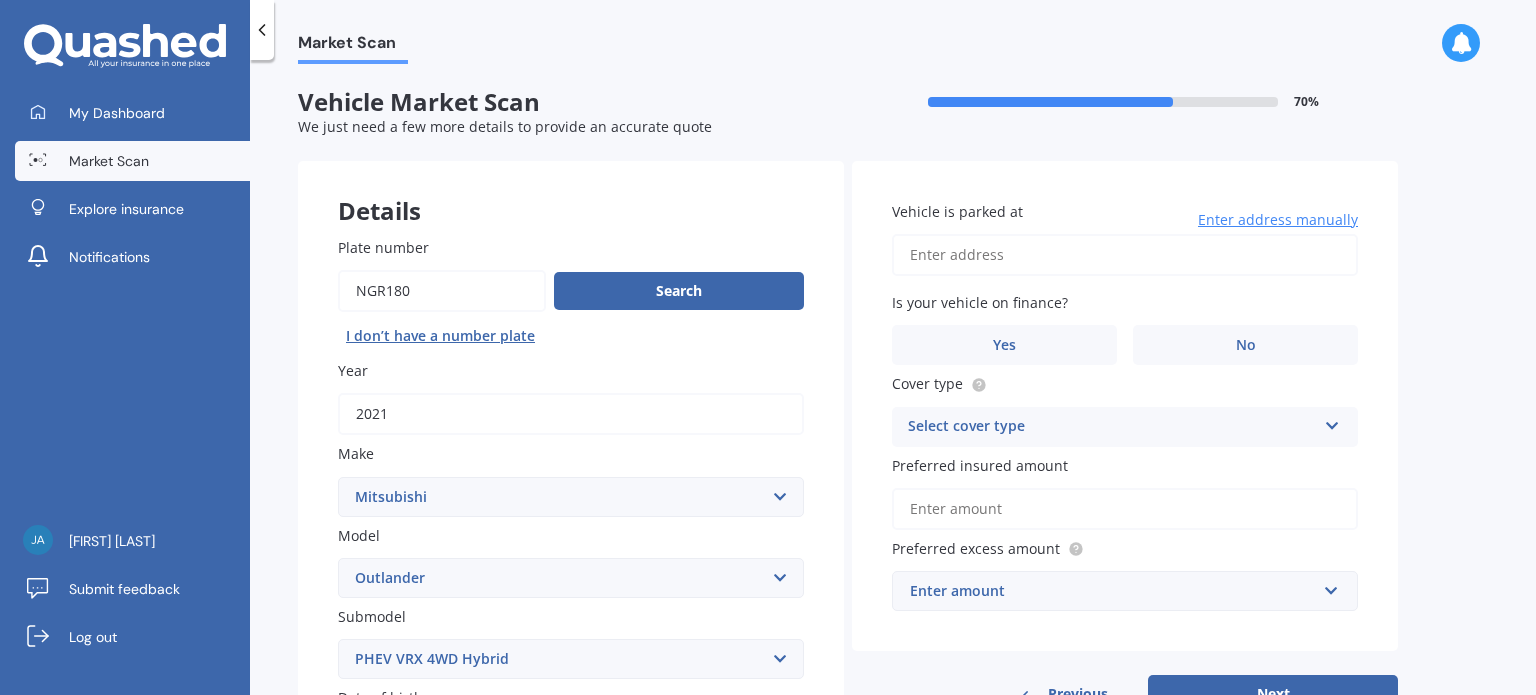 click on "Vehicle is parked at" at bounding box center (1125, 255) 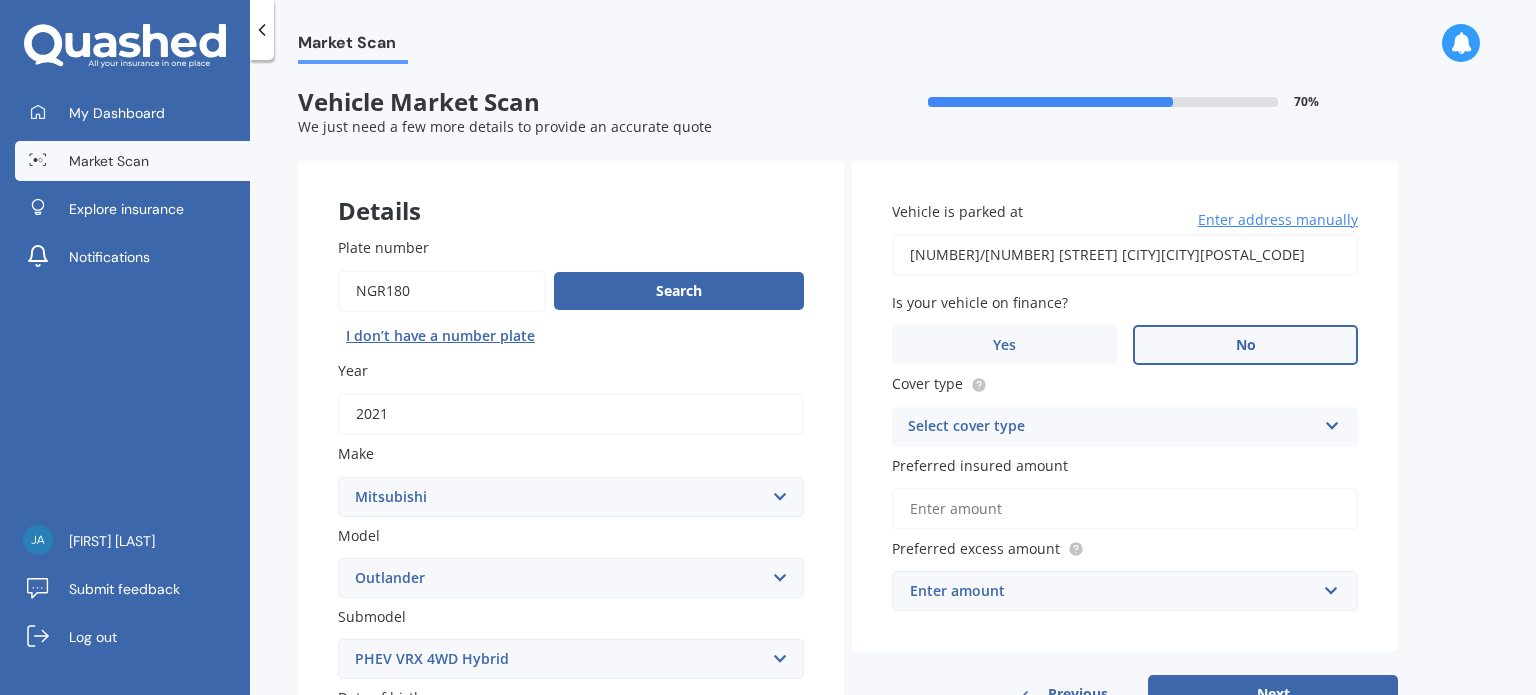 click on "No" at bounding box center (1245, 345) 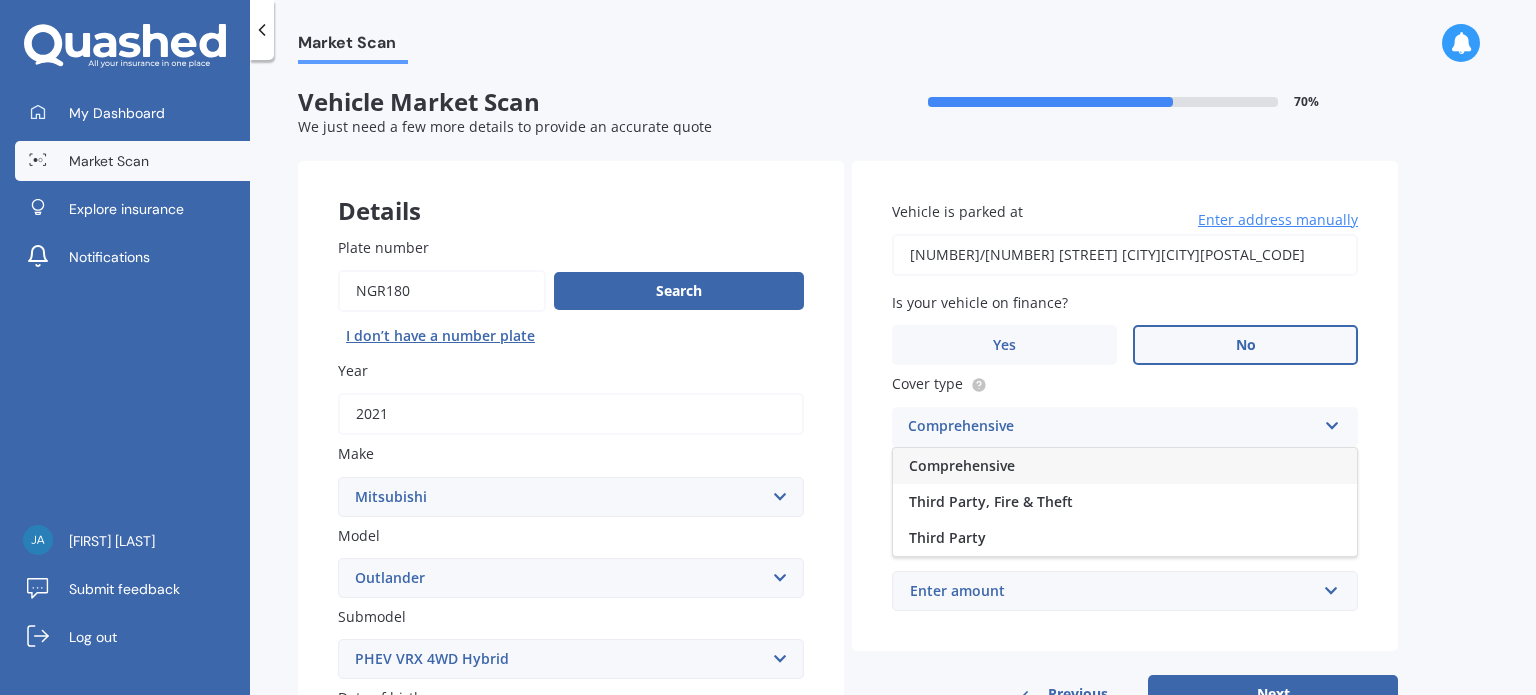 click on "Comprehensive" at bounding box center (962, 465) 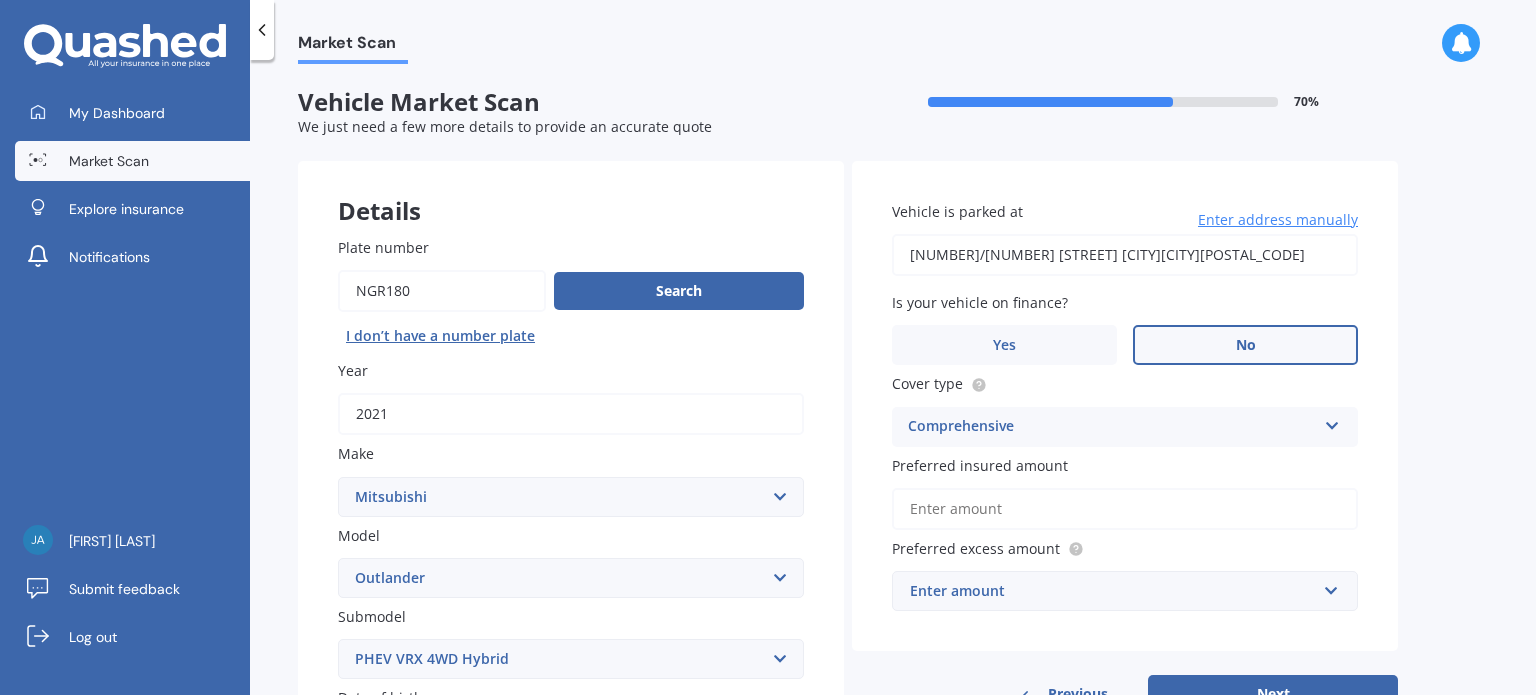 click on "Preferred insured amount" at bounding box center (1125, 509) 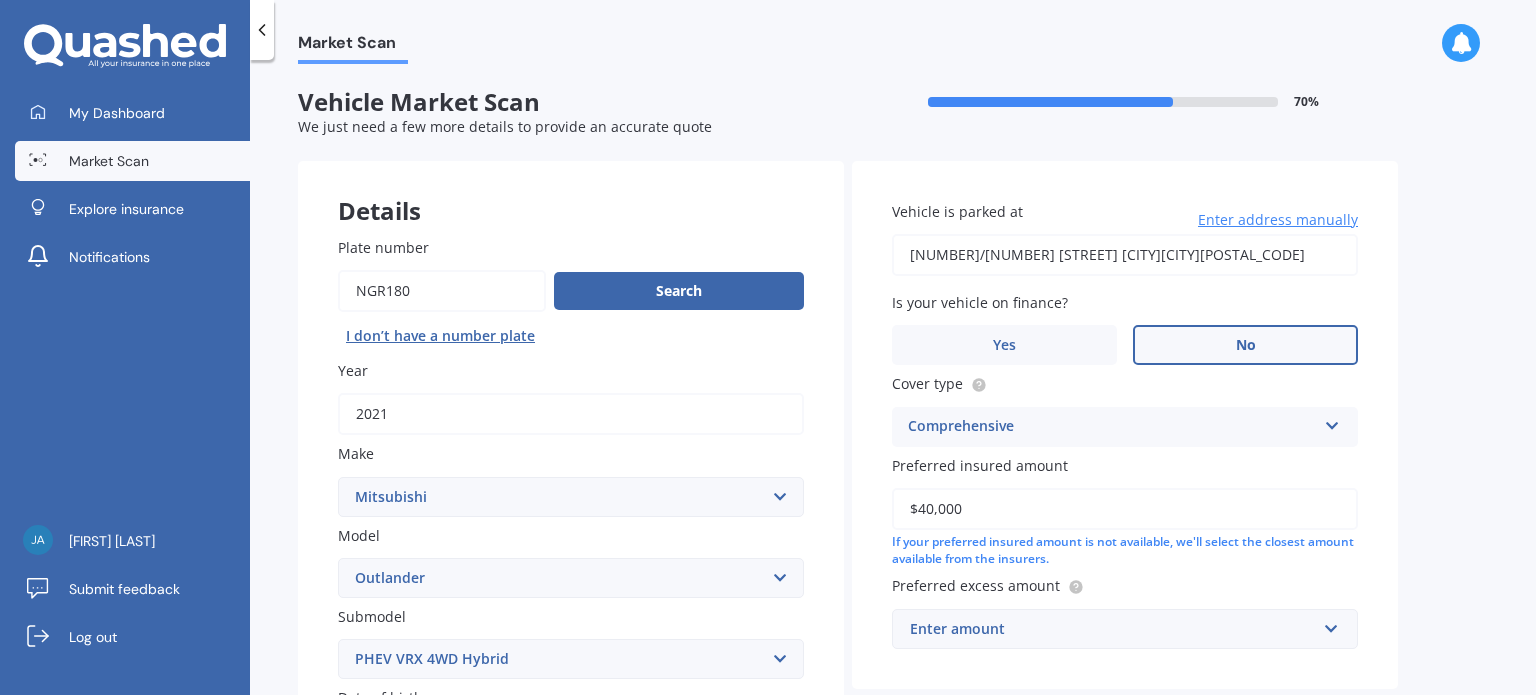 type on "$40,000" 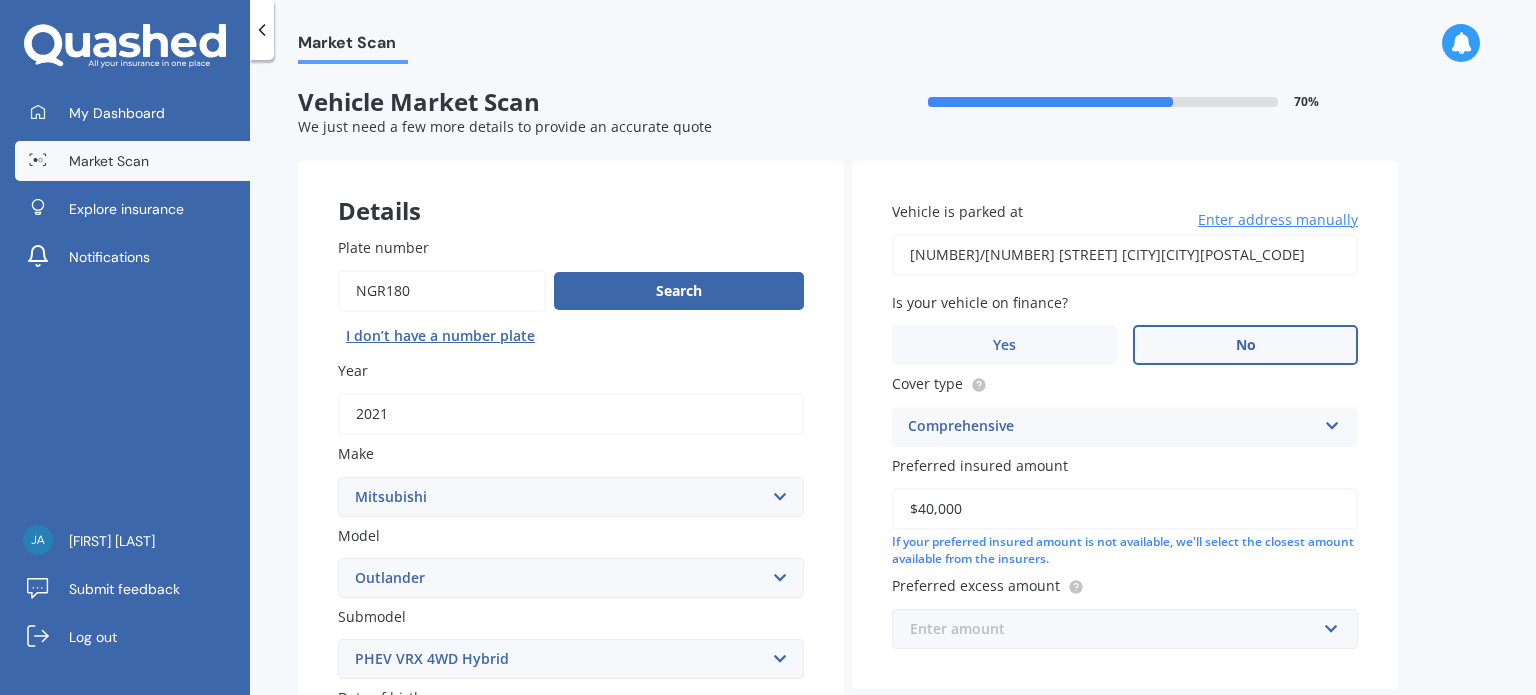 click at bounding box center (1118, 629) 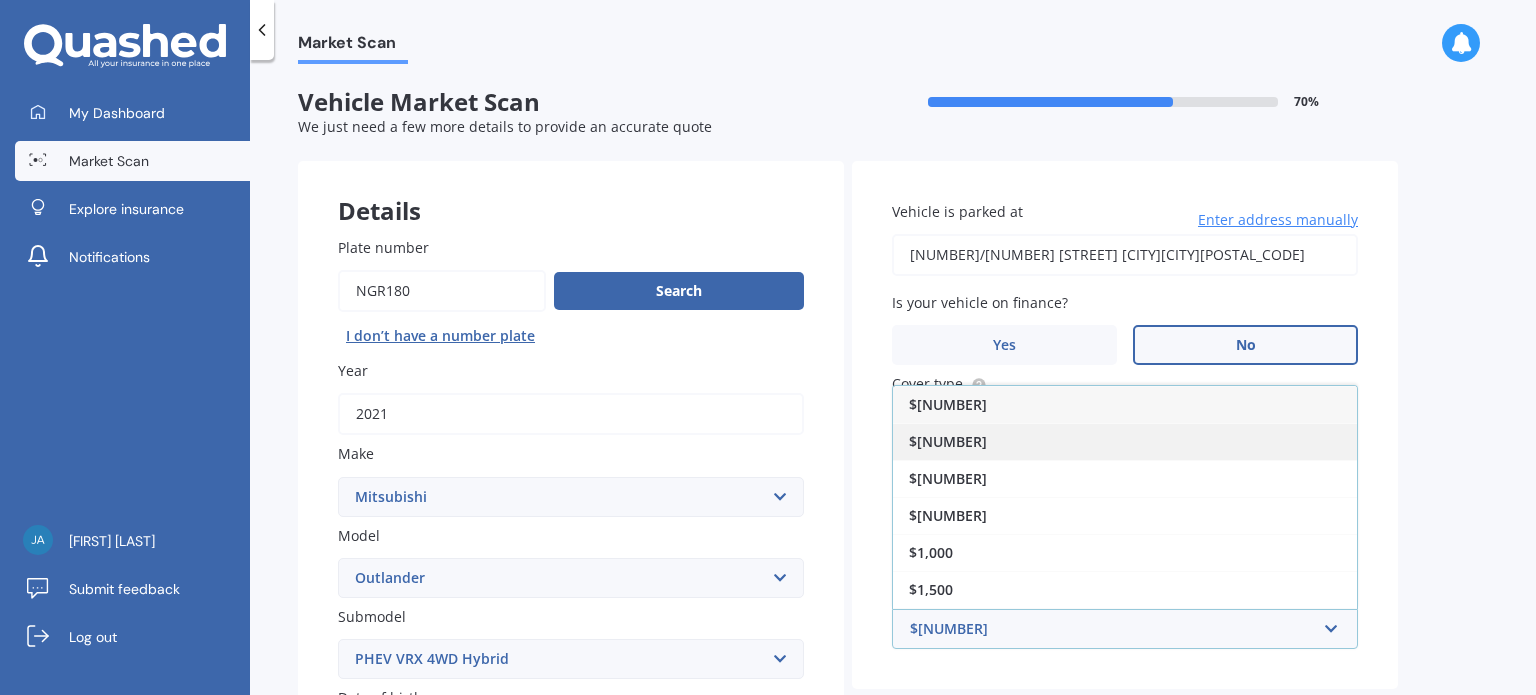click on "$[NUMBER]" at bounding box center [1125, 441] 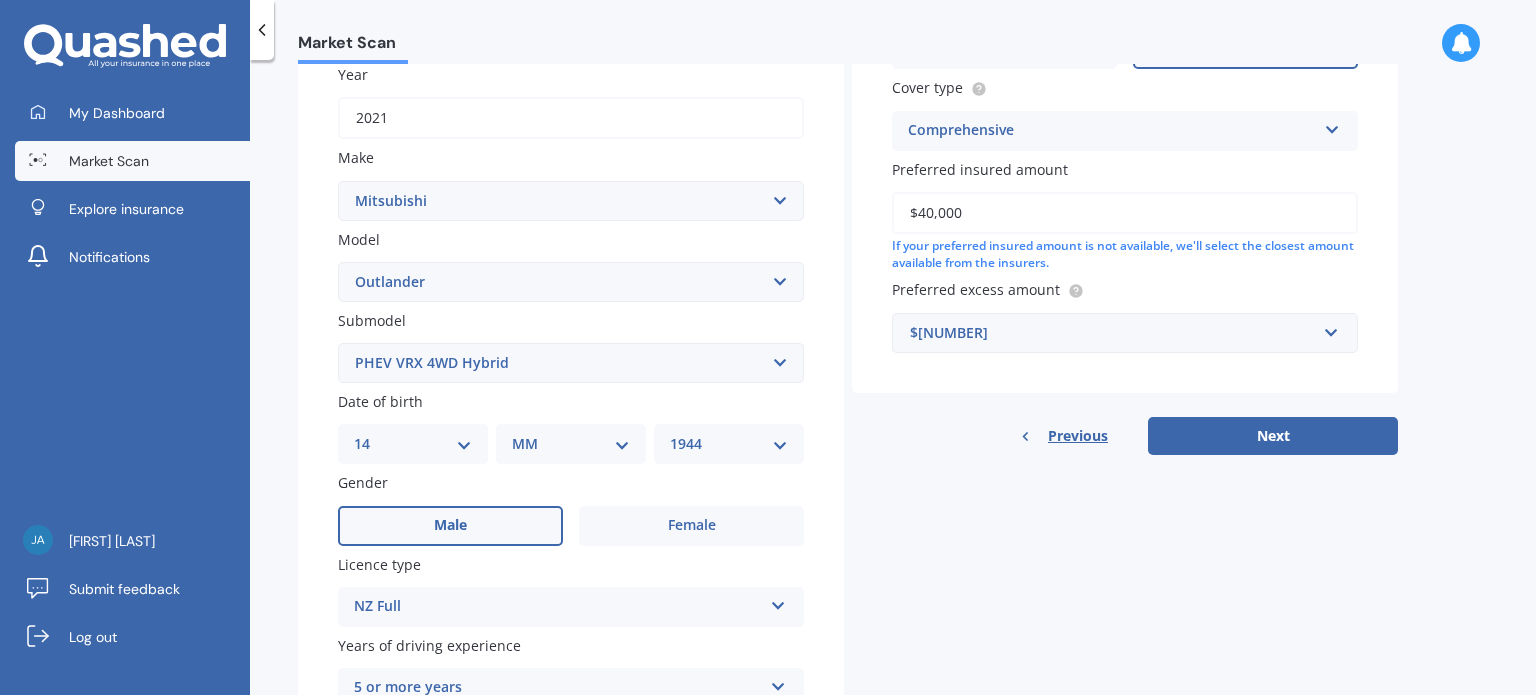 scroll, scrollTop: 300, scrollLeft: 0, axis: vertical 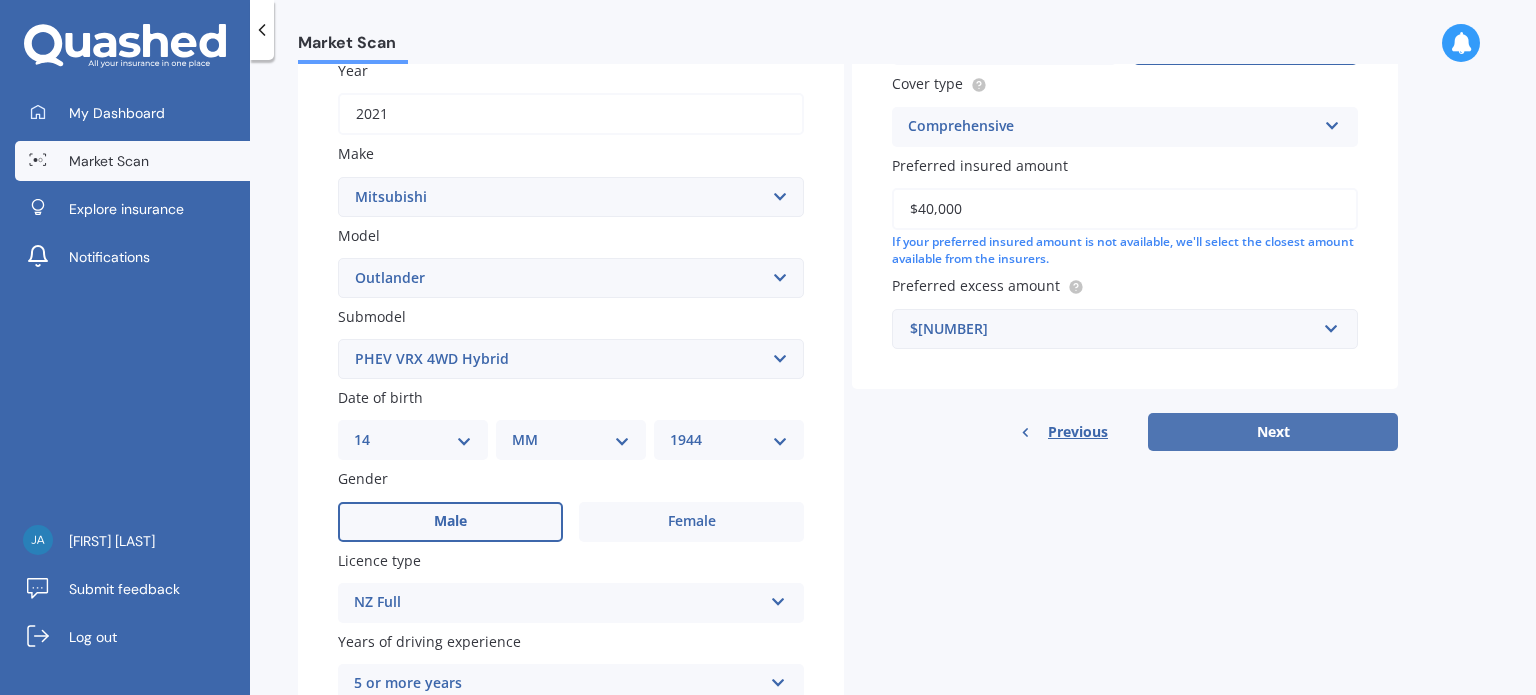click on "Next" at bounding box center (1273, 432) 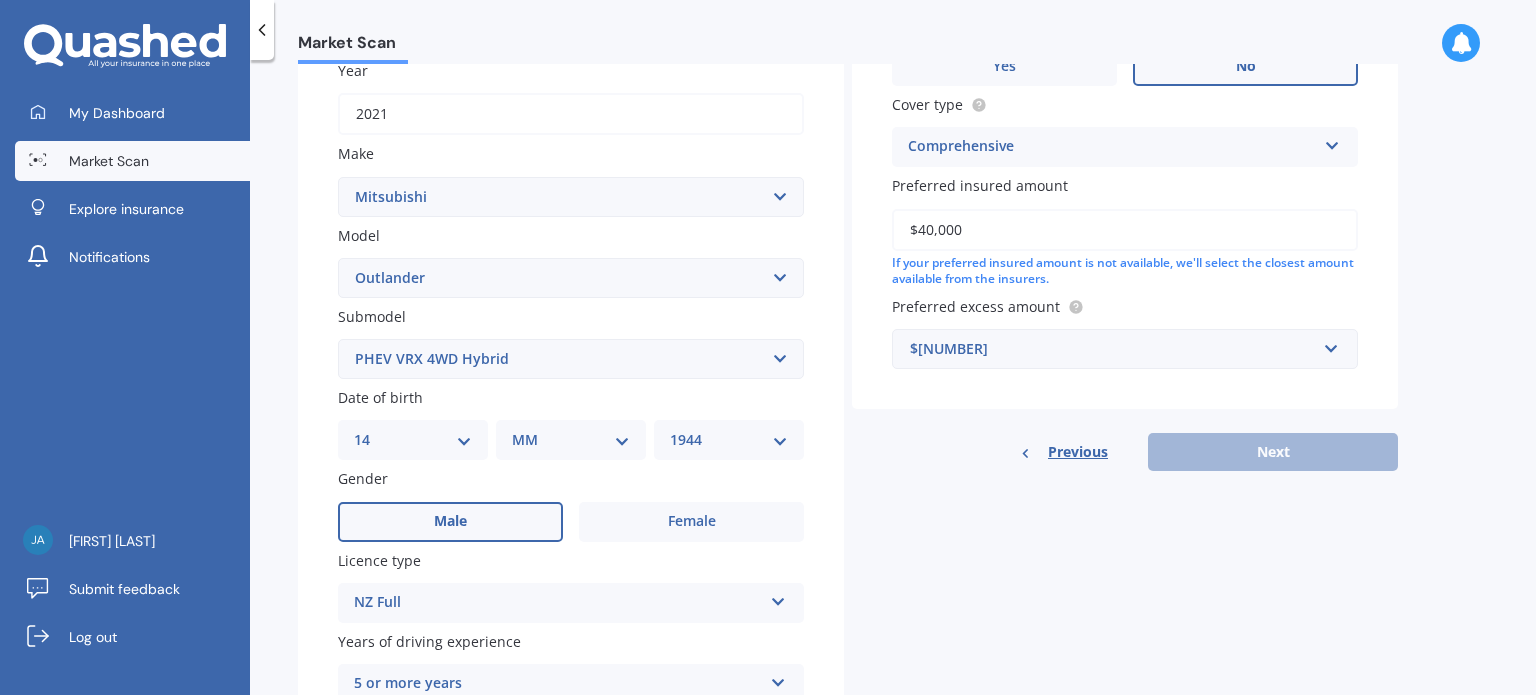scroll, scrollTop: 136, scrollLeft: 0, axis: vertical 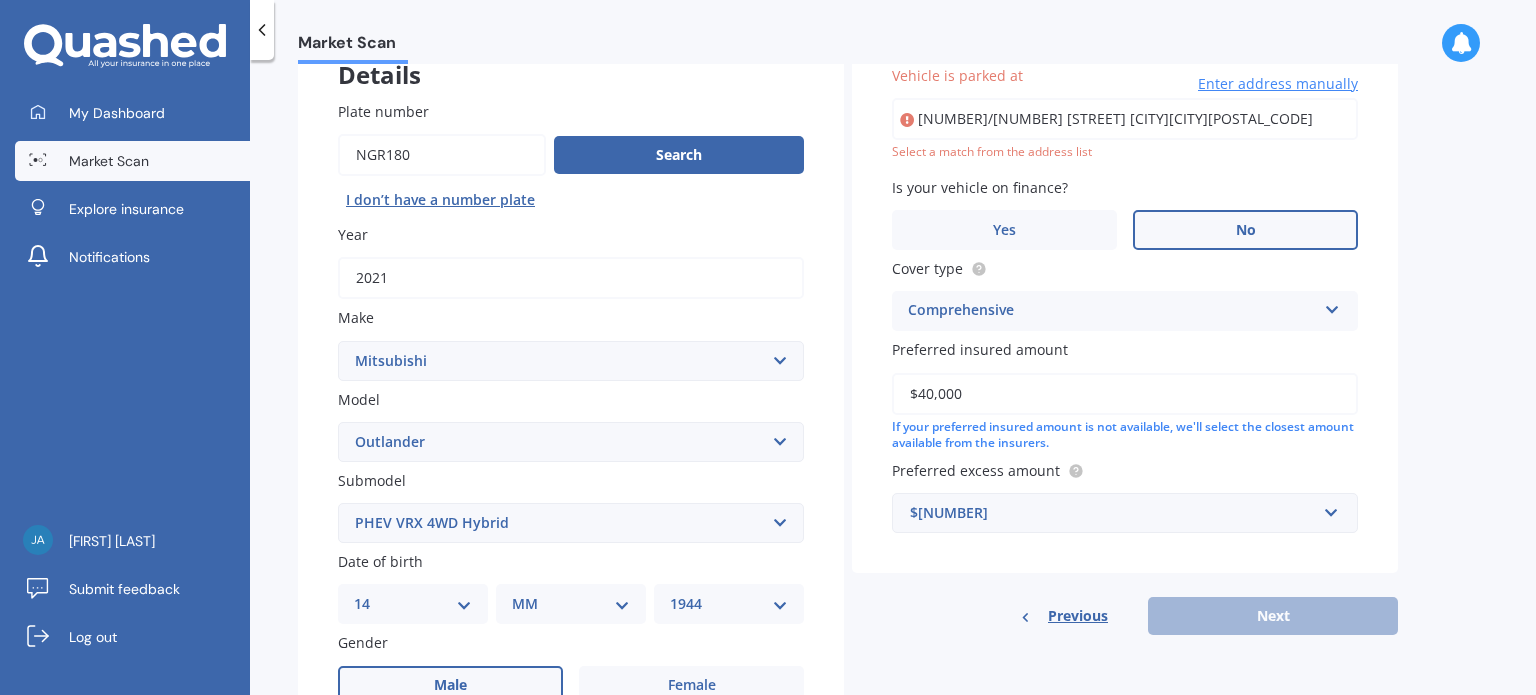 click on "[NUMBER]/[NUMBER] [STREET] [CITY][CITY][POSTAL_CODE]" at bounding box center (1125, 119) 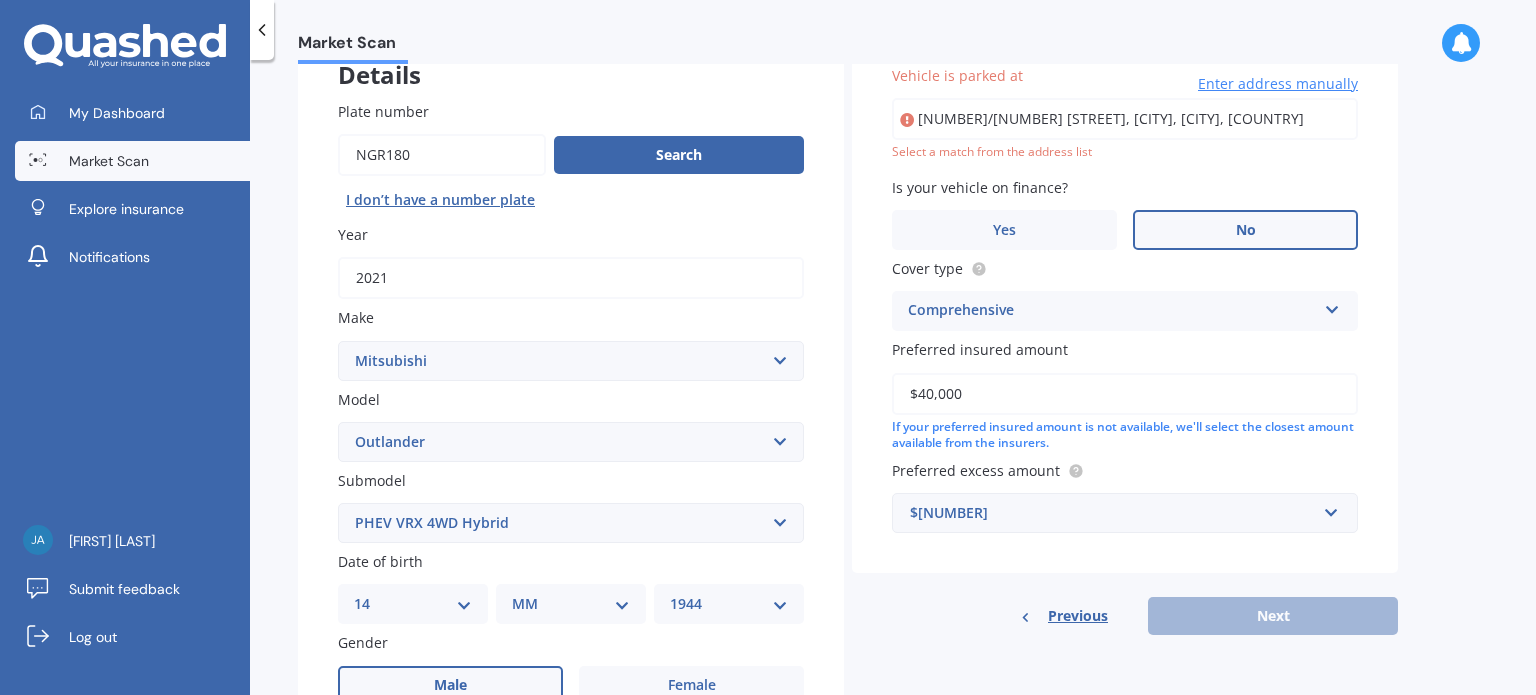 type on "[NUMBER] [STREET_NAME], [SUBURB], [CITY] [POSTCODE]" 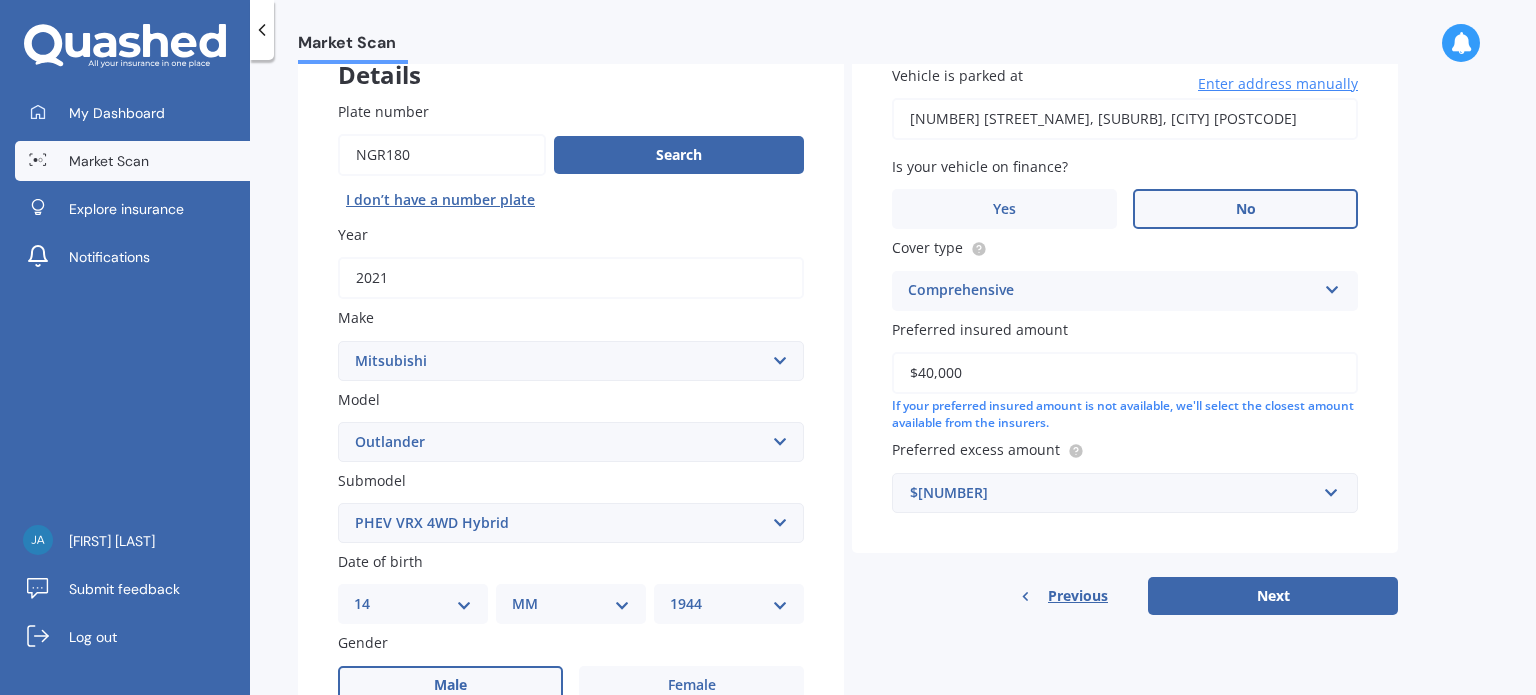 click on "No" at bounding box center [1245, 209] 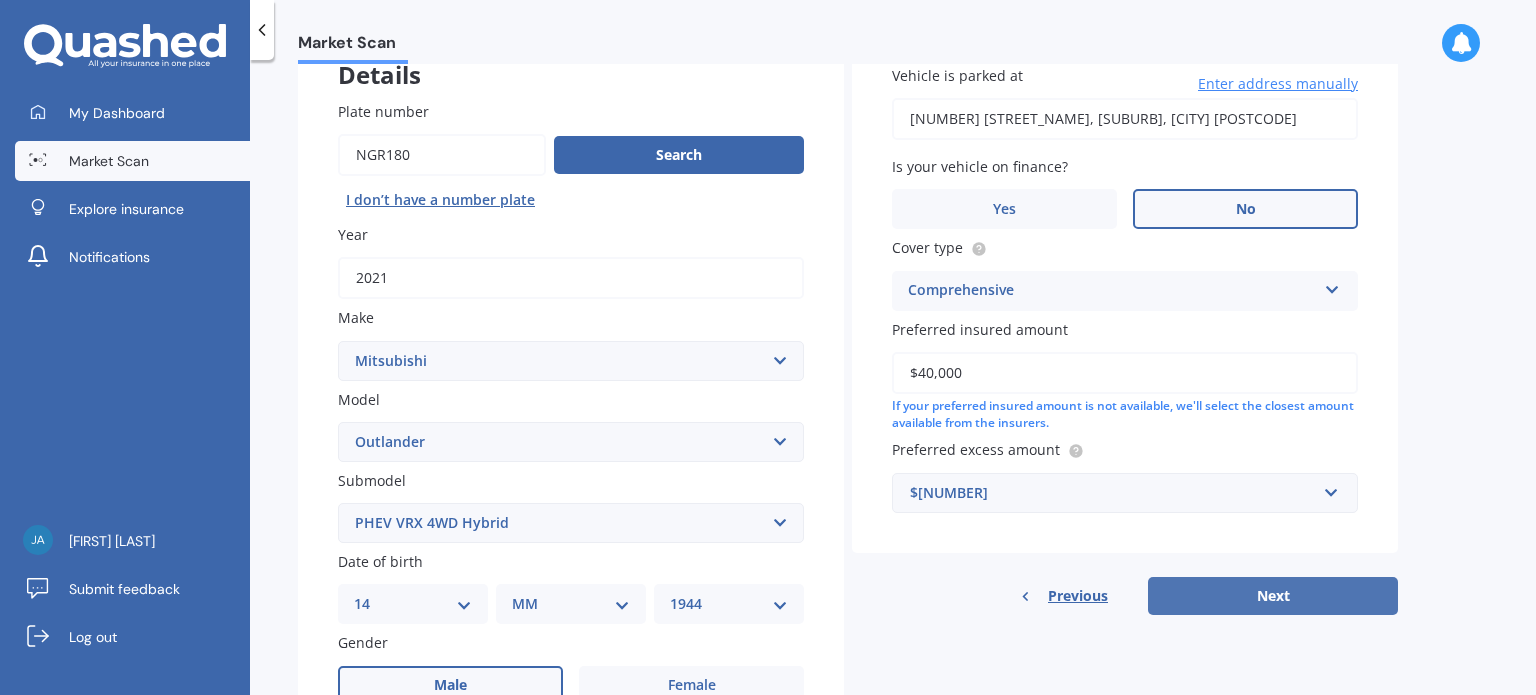 click on "Next" at bounding box center [1273, 596] 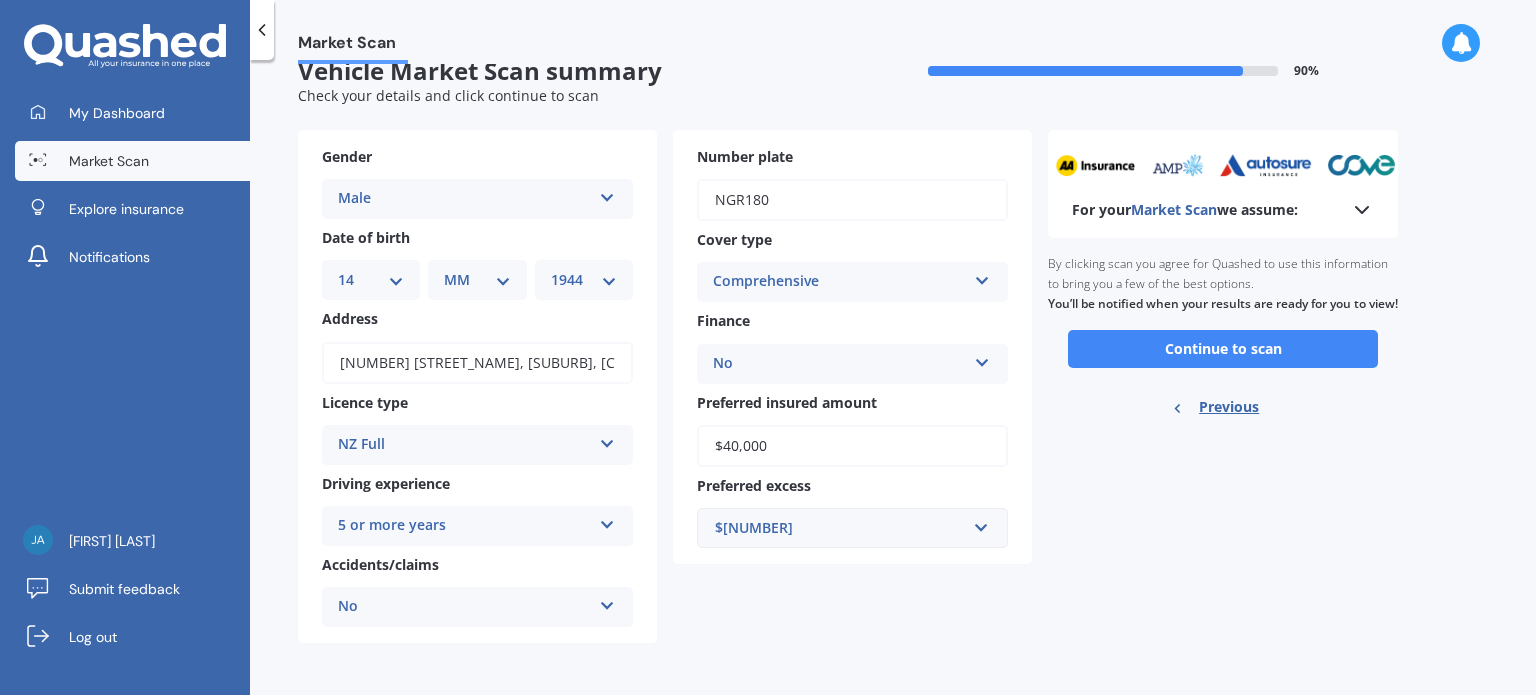 scroll, scrollTop: 0, scrollLeft: 0, axis: both 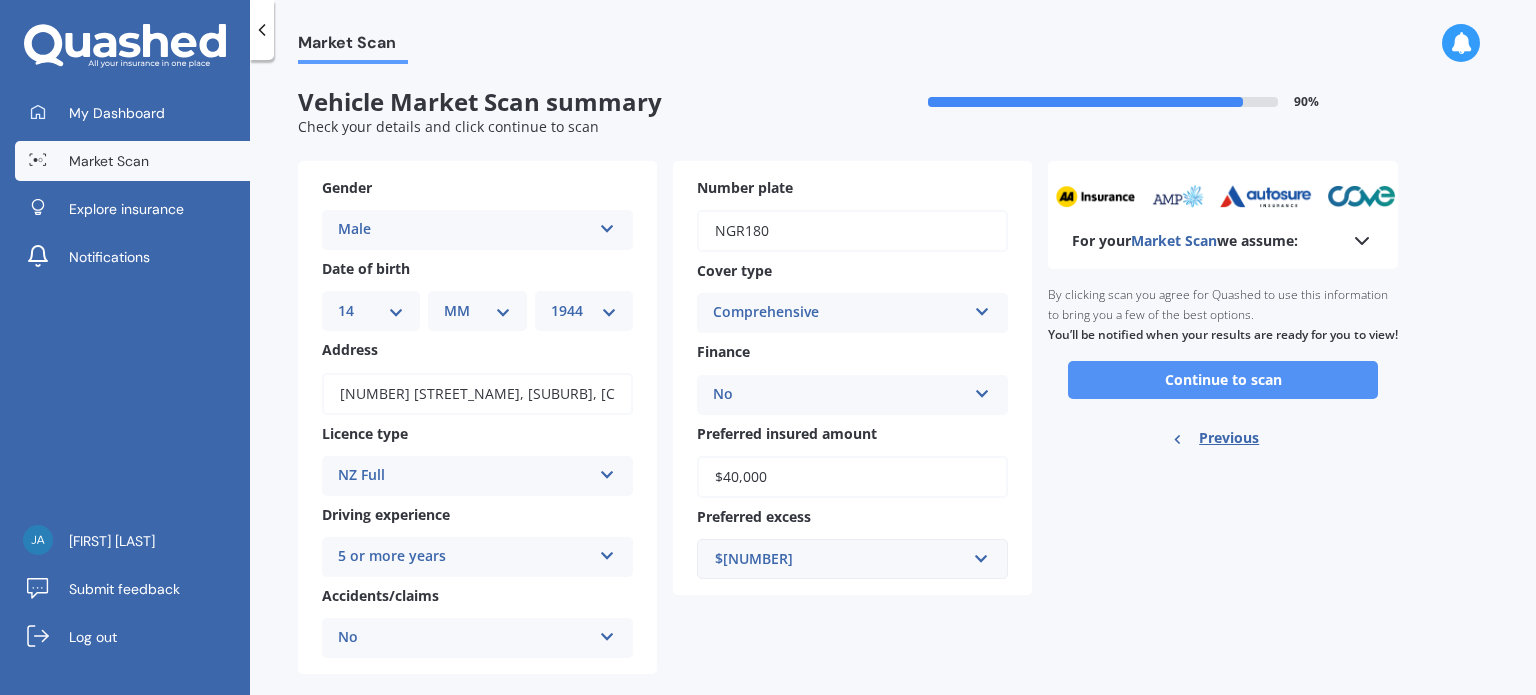 click on "Continue to scan" at bounding box center [1223, 380] 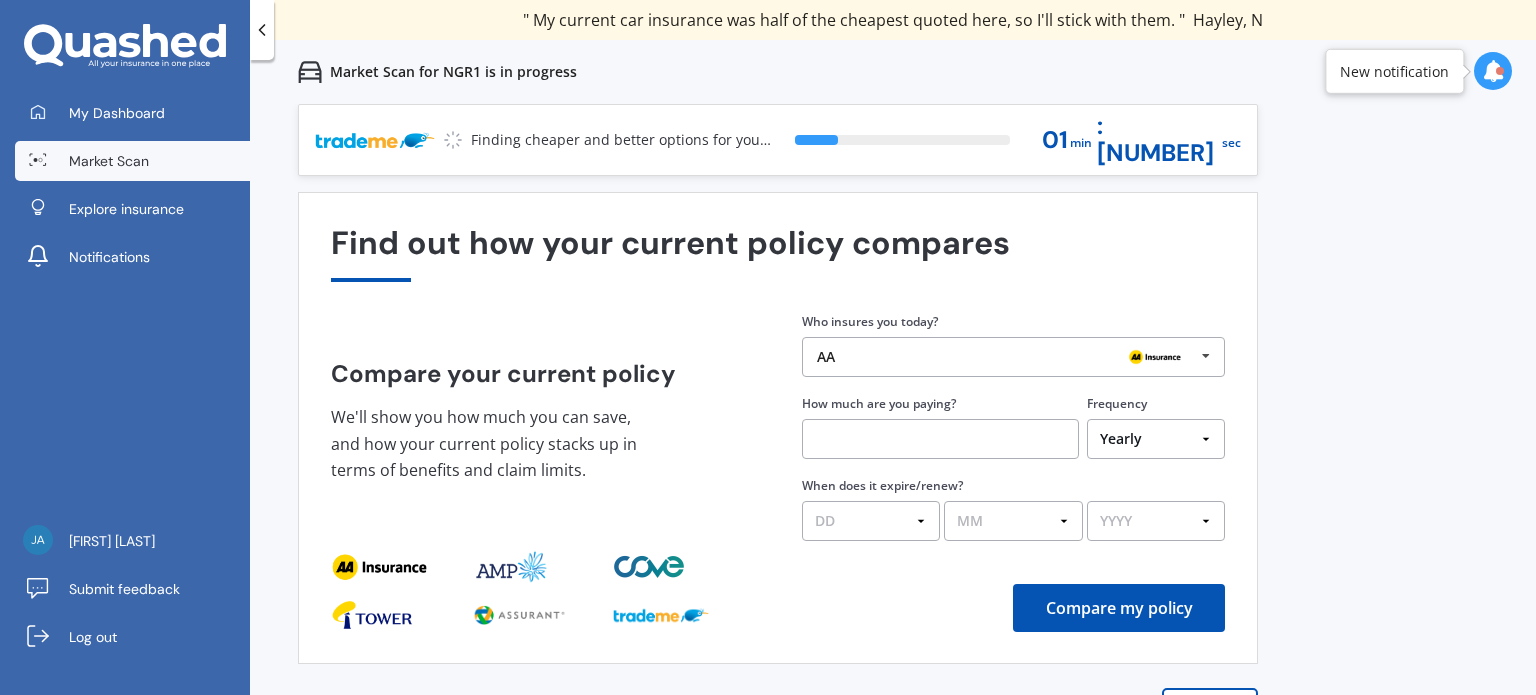 click at bounding box center [1206, 356] 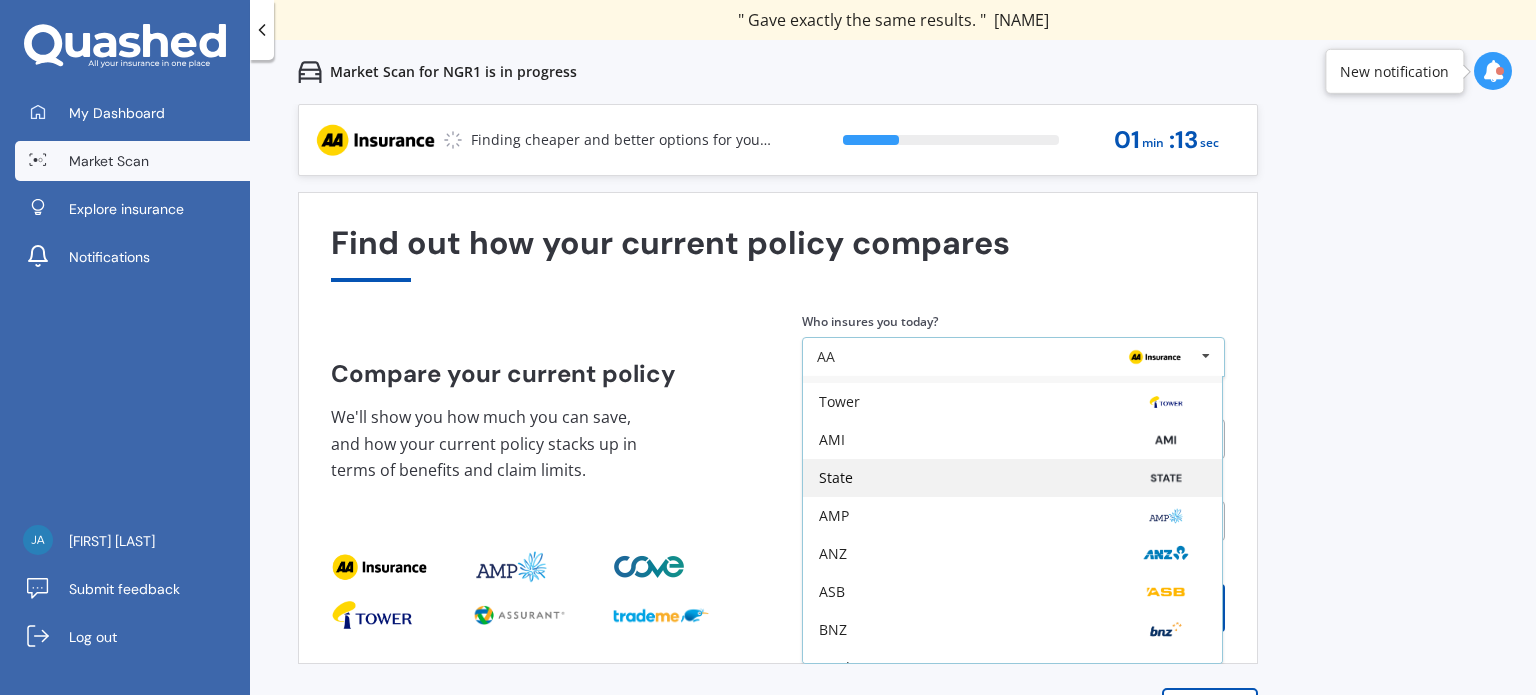 scroll, scrollTop: 131, scrollLeft: 0, axis: vertical 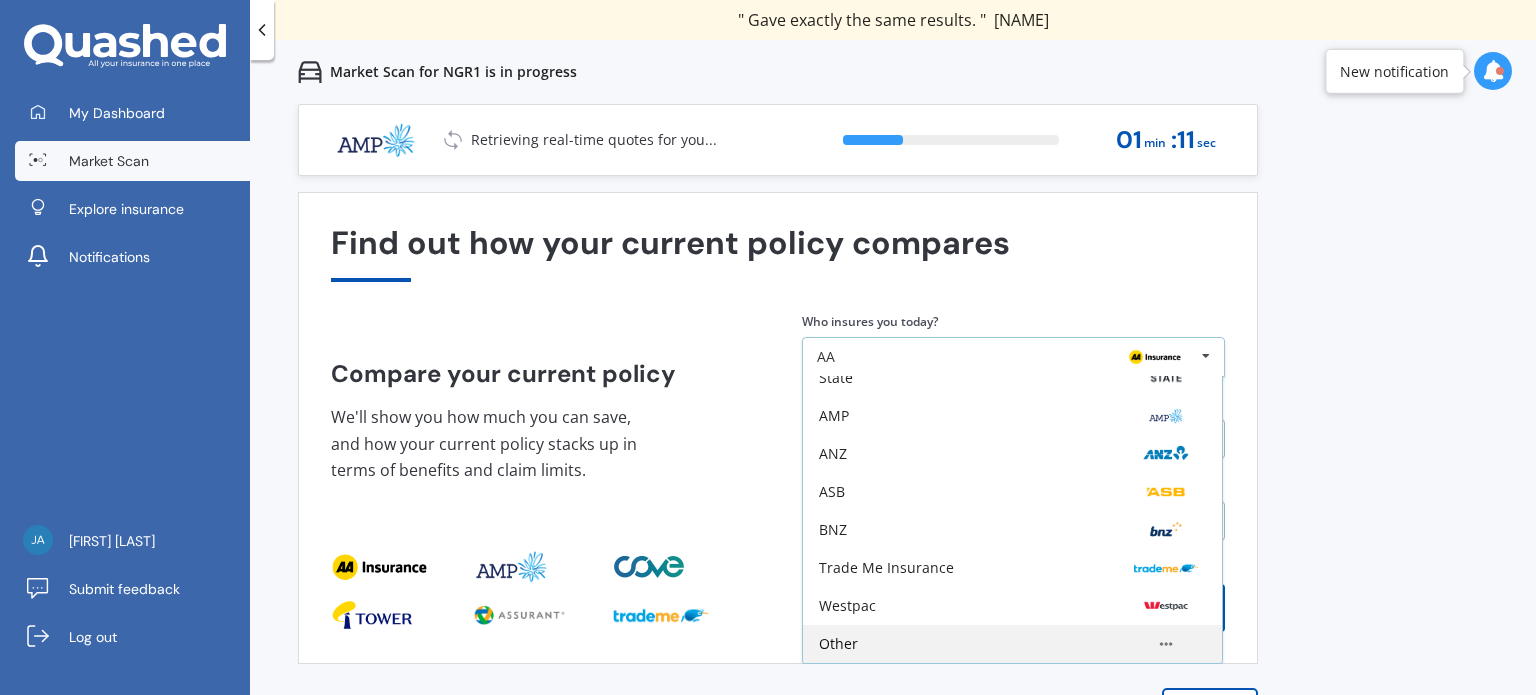 click on "Other" at bounding box center [1012, 644] 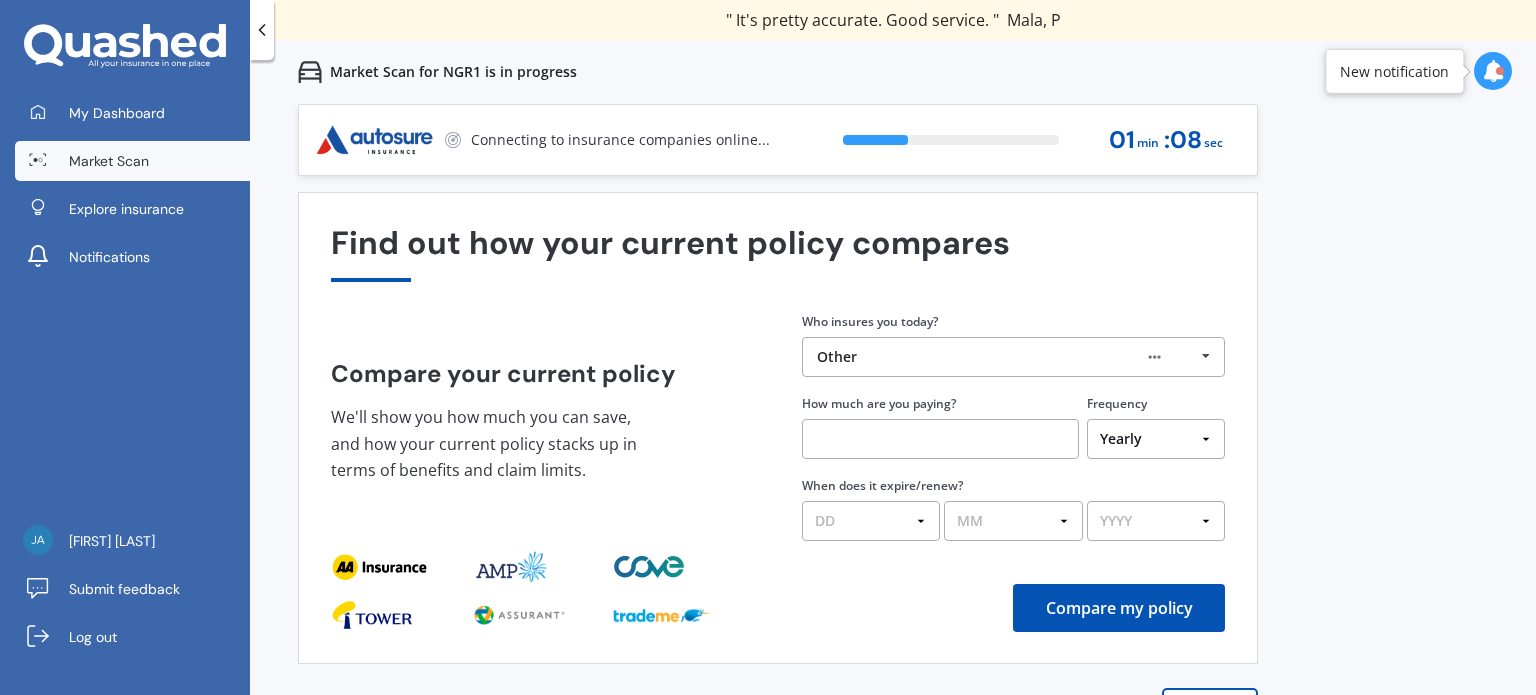 click at bounding box center [940, 439] 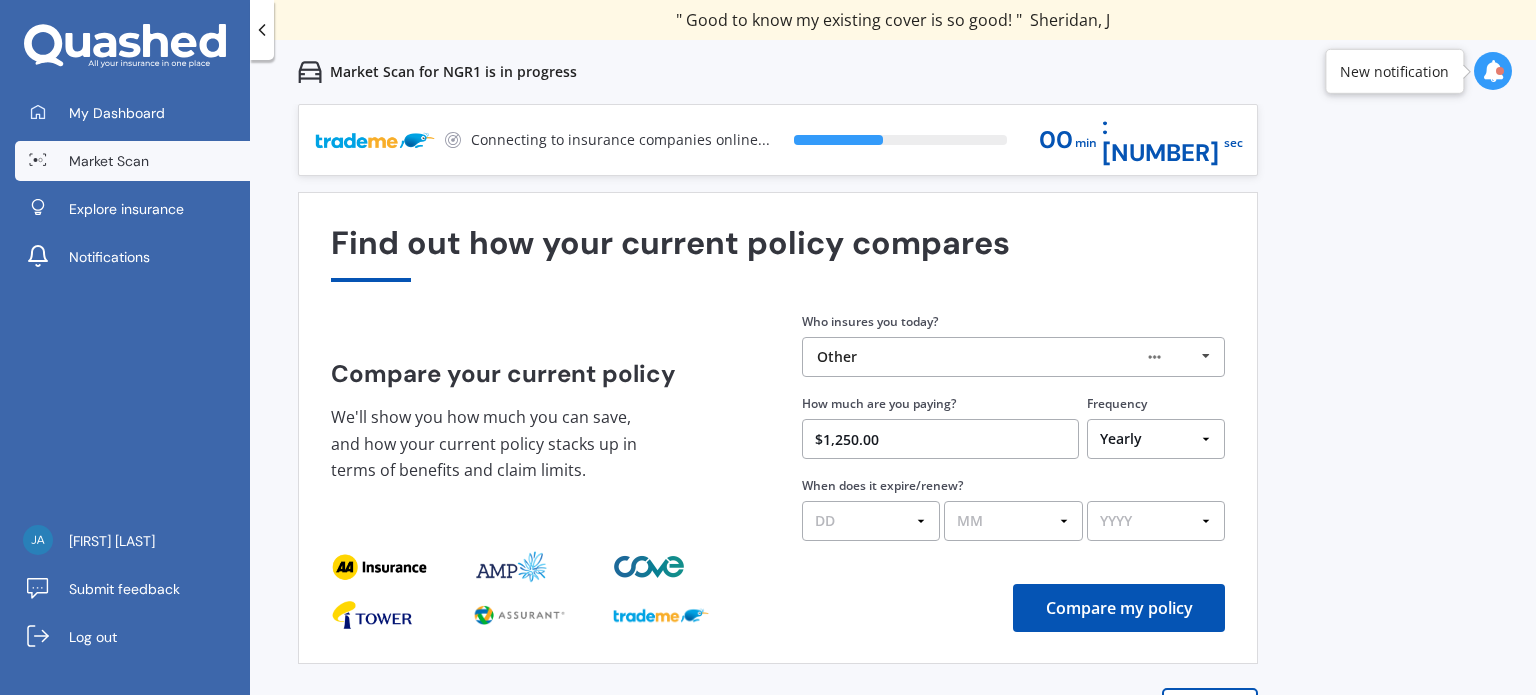 type on "$1,250.00" 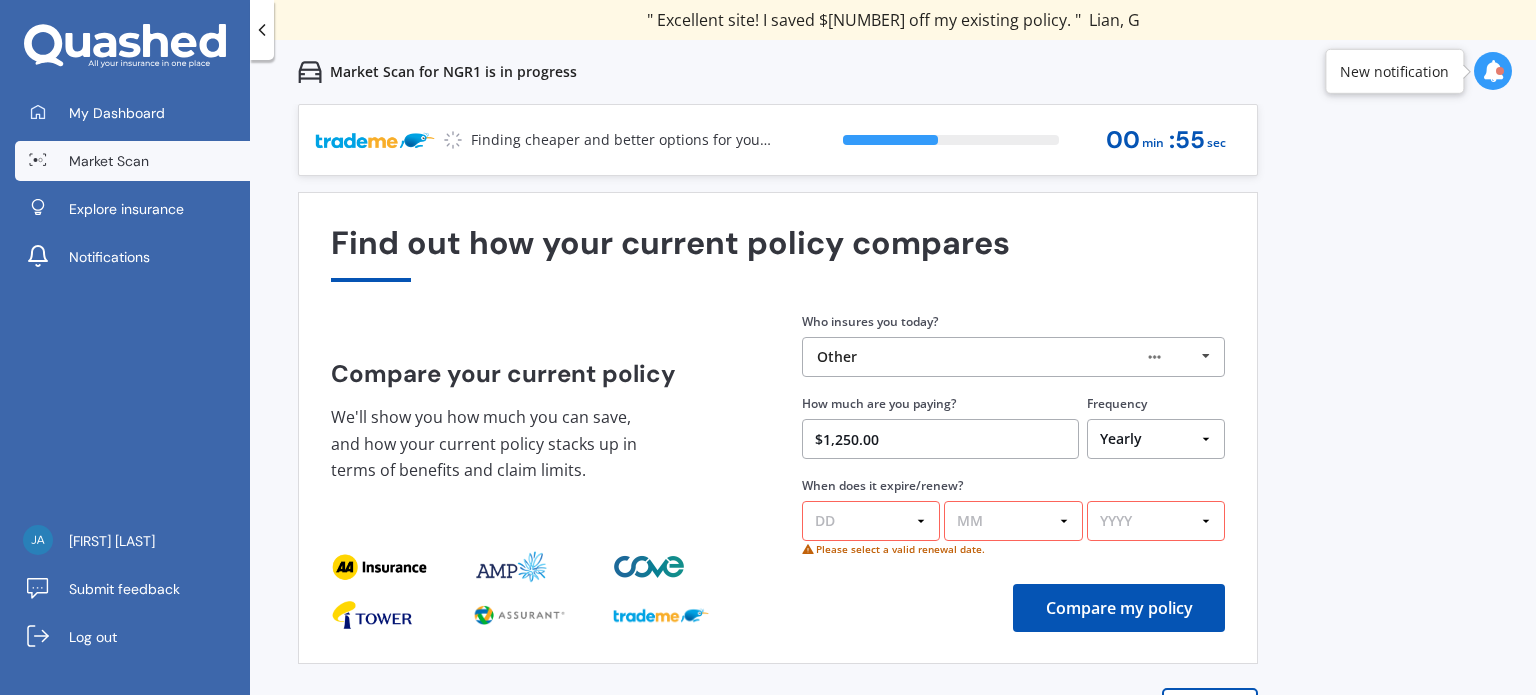 click on "DD 01 02 03 04 05 06 07 08 09 10 11 12 13 14 15 16 17 18 19 20 21 22 23 24 25 26 27 28 29 30 31" at bounding box center [871, 521] 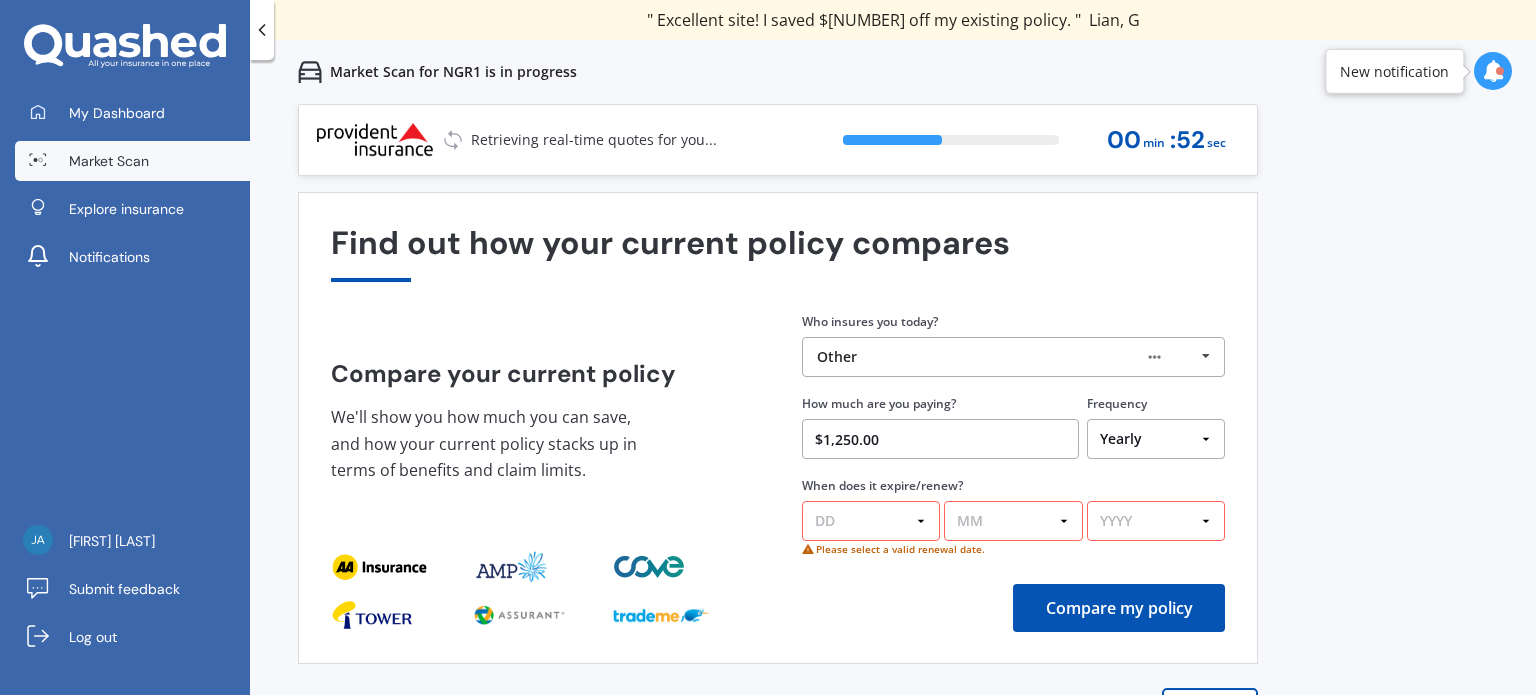 click on "DD 01 02 03 04 05 06 07 08 09 10 11 12 13 14 15 16 17 18 19 20 21 22 23 24 25 26 27 28 29 30 31" at bounding box center (871, 521) 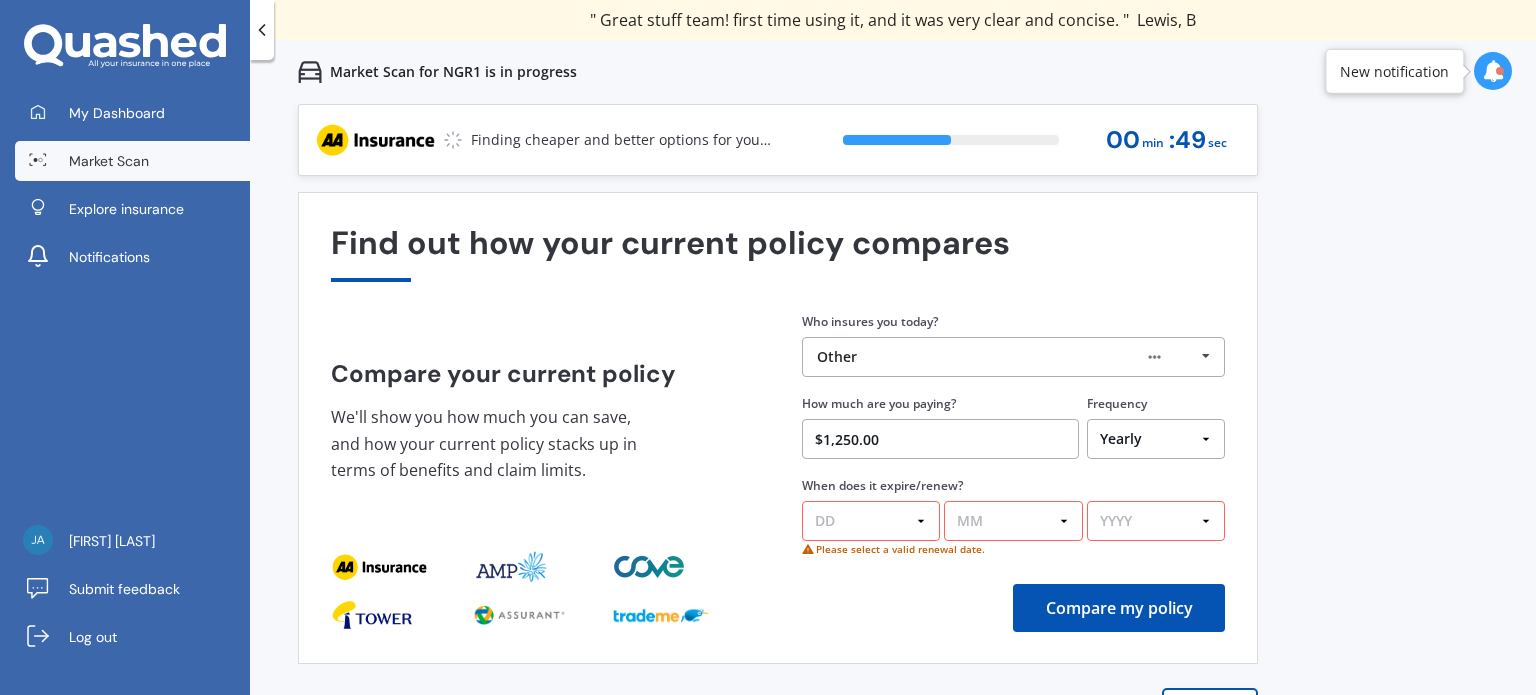select on "07" 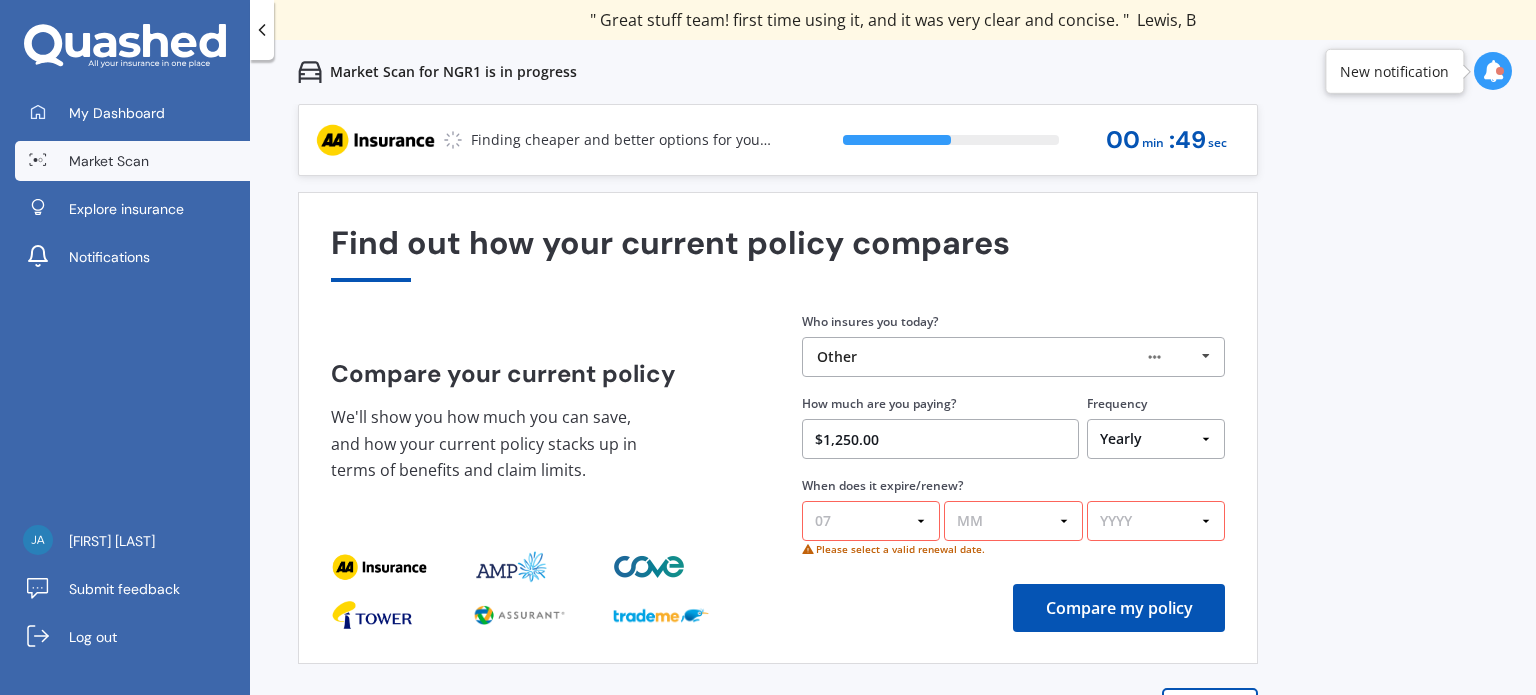click on "DD 01 02 03 04 05 06 07 08 09 10 11 12 13 14 15 16 17 18 19 20 21 22 23 24 25 26 27 28 29 30 31" at bounding box center [871, 521] 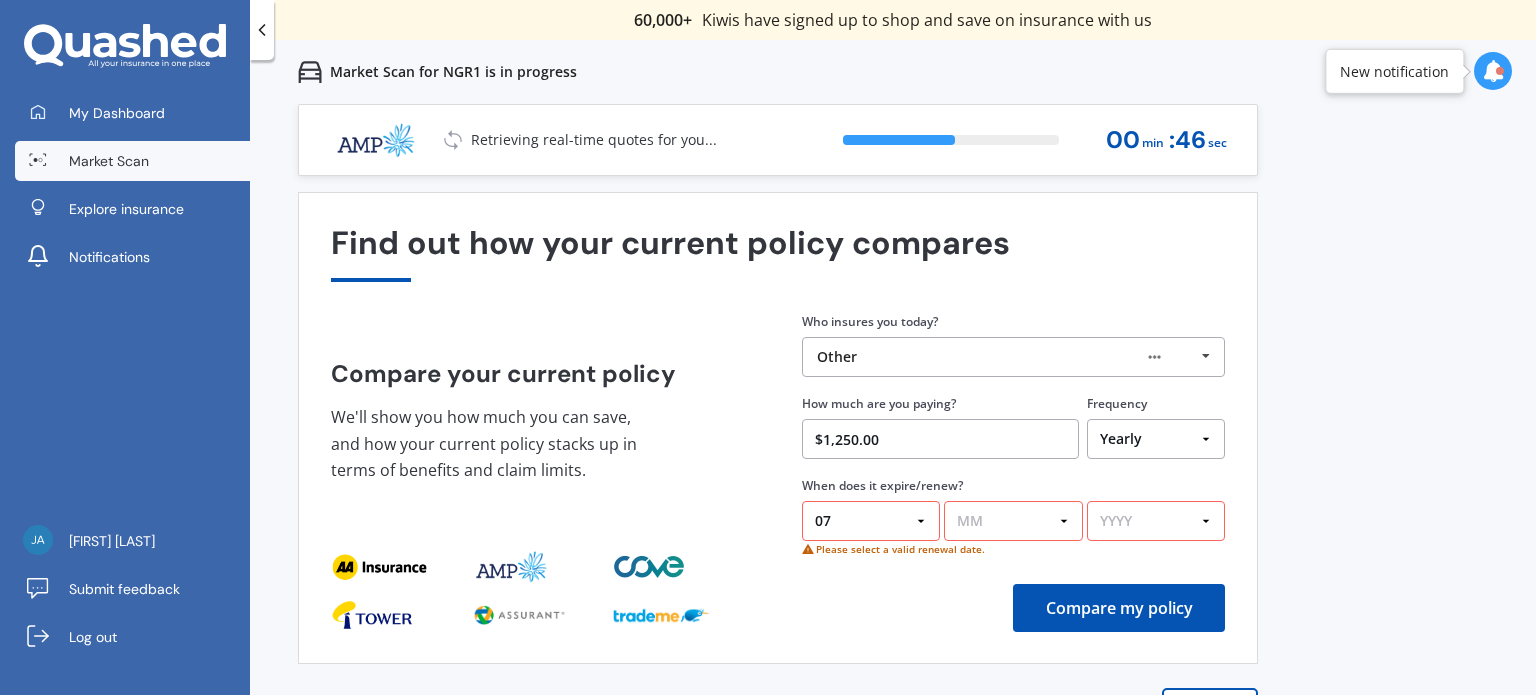 click on "MM 01 02 03 04 05 06 07 08 09 10 11 12" at bounding box center (1013, 521) 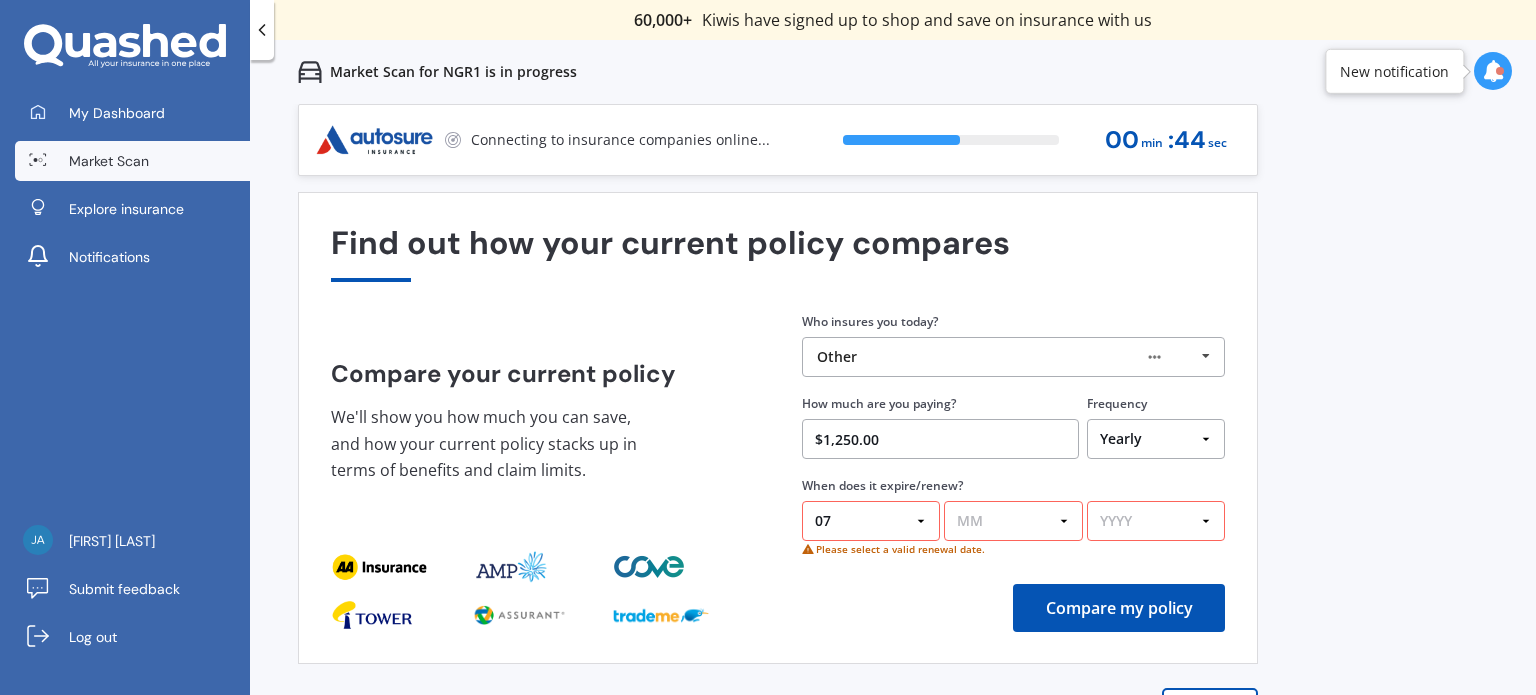 select on "04" 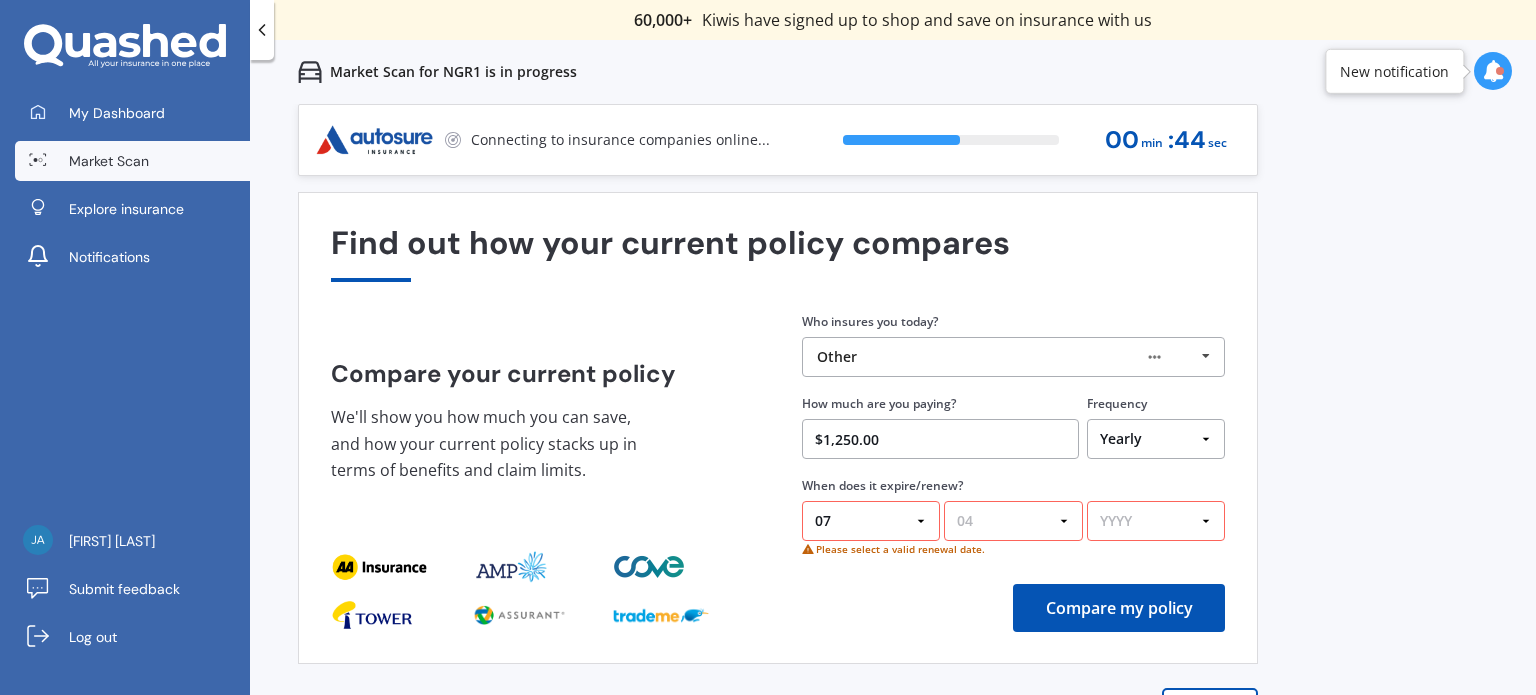 click on "MM 01 02 03 04 05 06 07 08 09 10 11 12" at bounding box center (1013, 521) 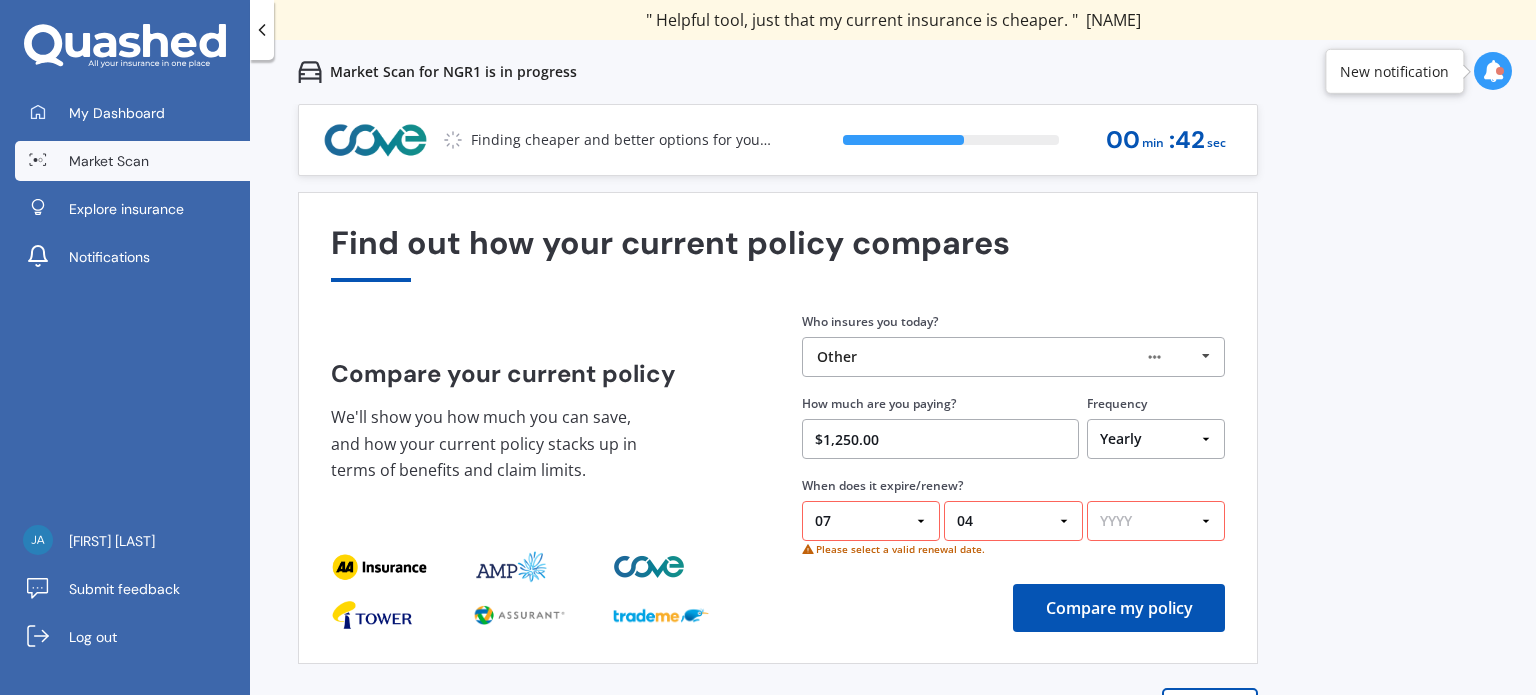 click on "YYYY 2026 2025 2024" at bounding box center [1156, 521] 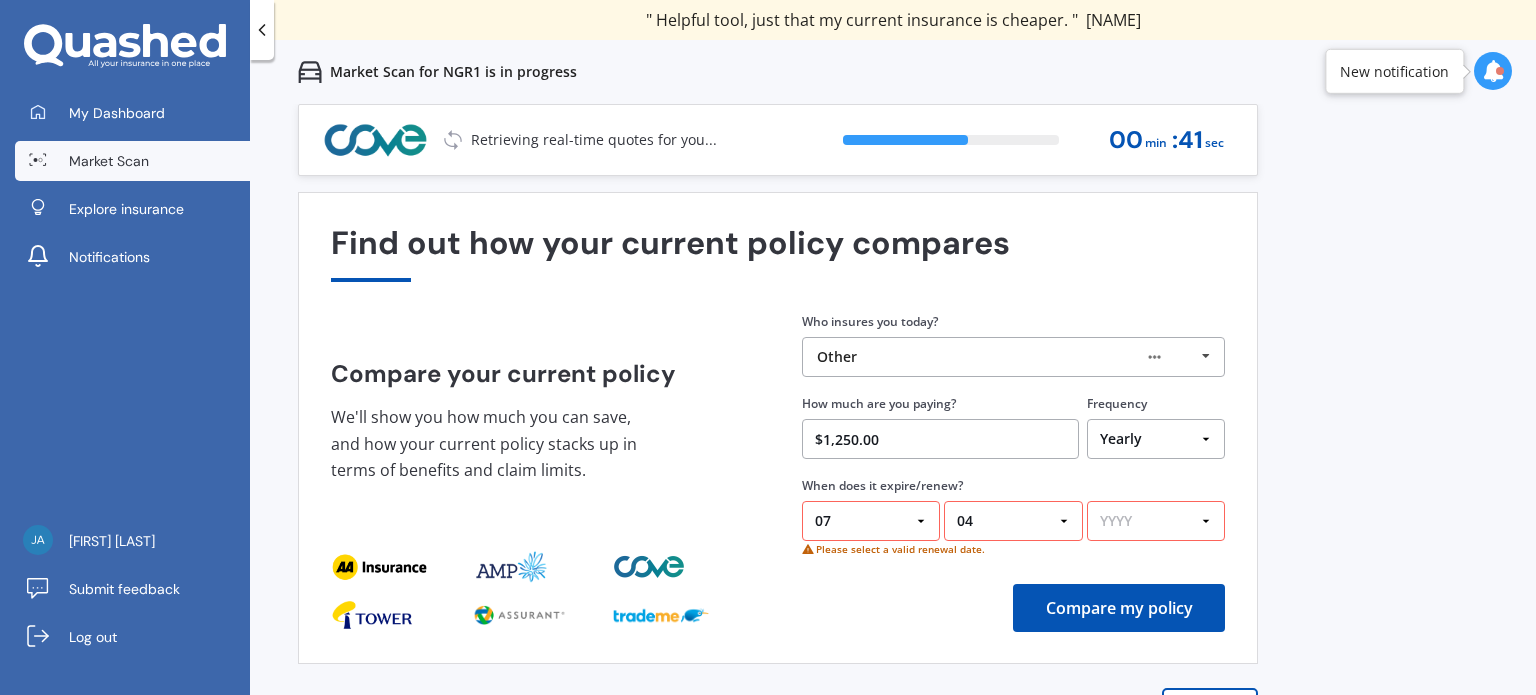 select on "2026" 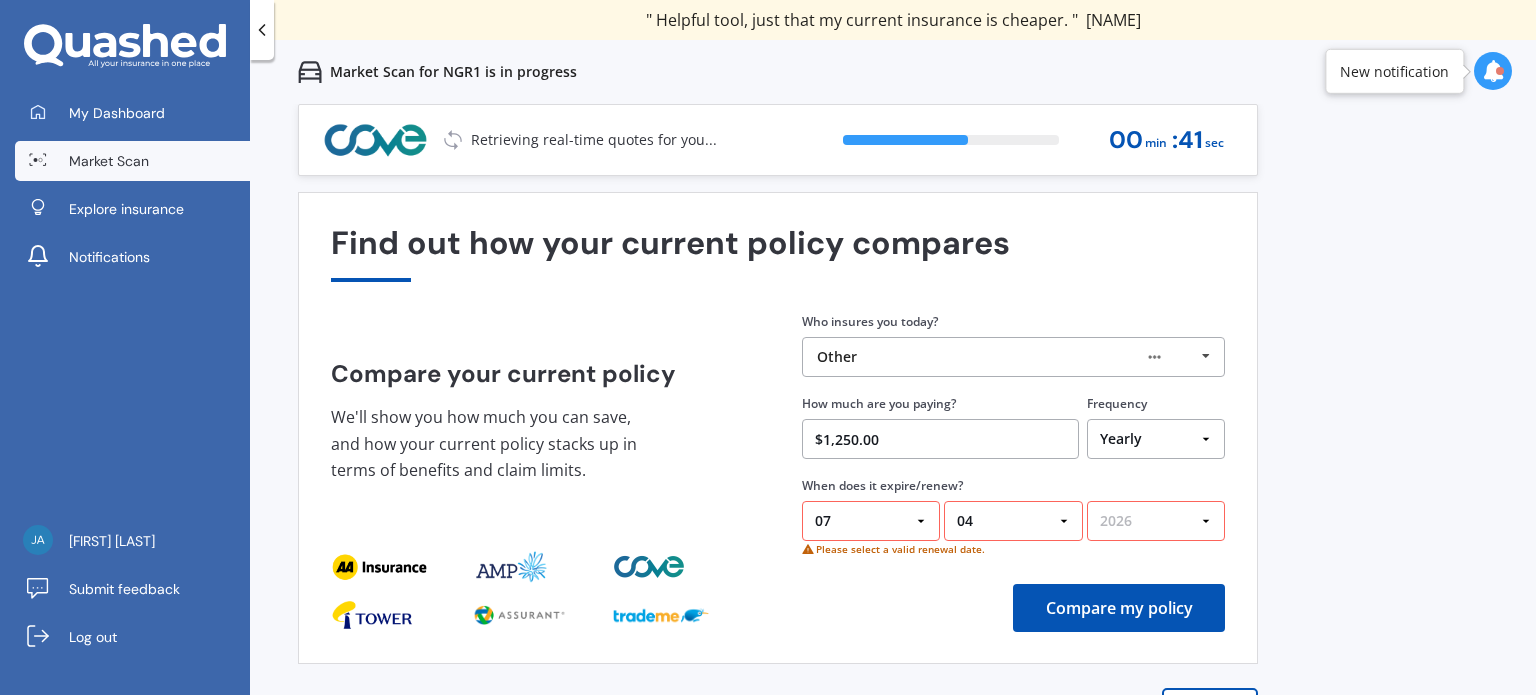 click on "YYYY 2026 2025 2024" at bounding box center [1156, 521] 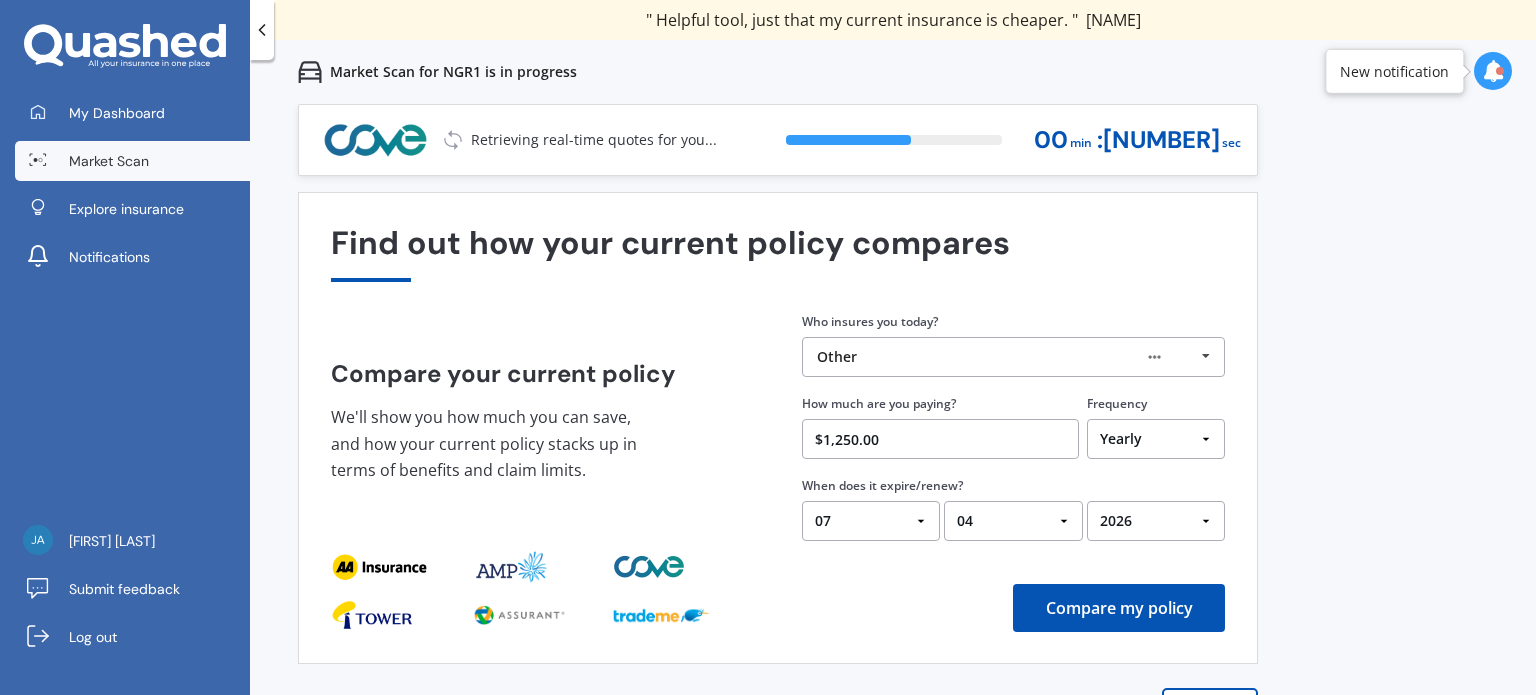click on "Compare my policy" at bounding box center [1119, 608] 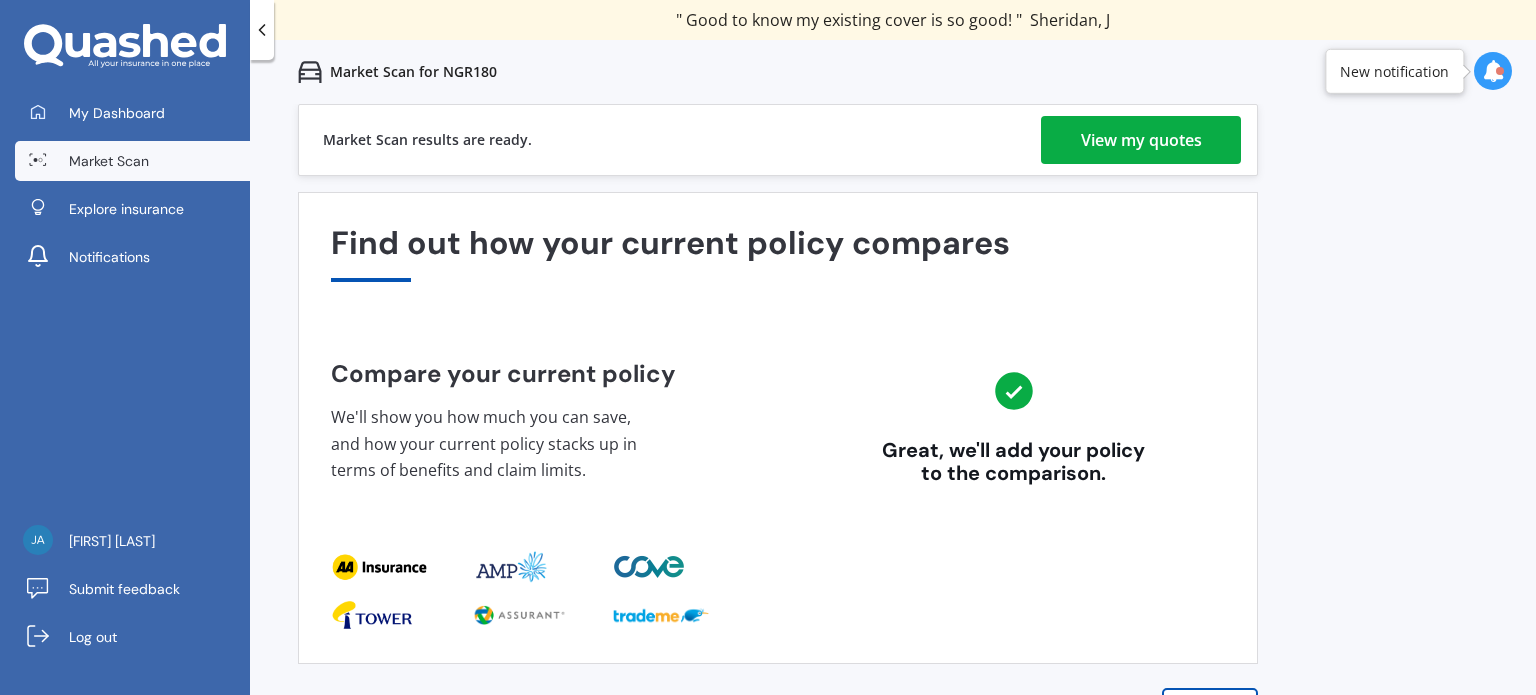 click on "View my quotes" at bounding box center (1141, 140) 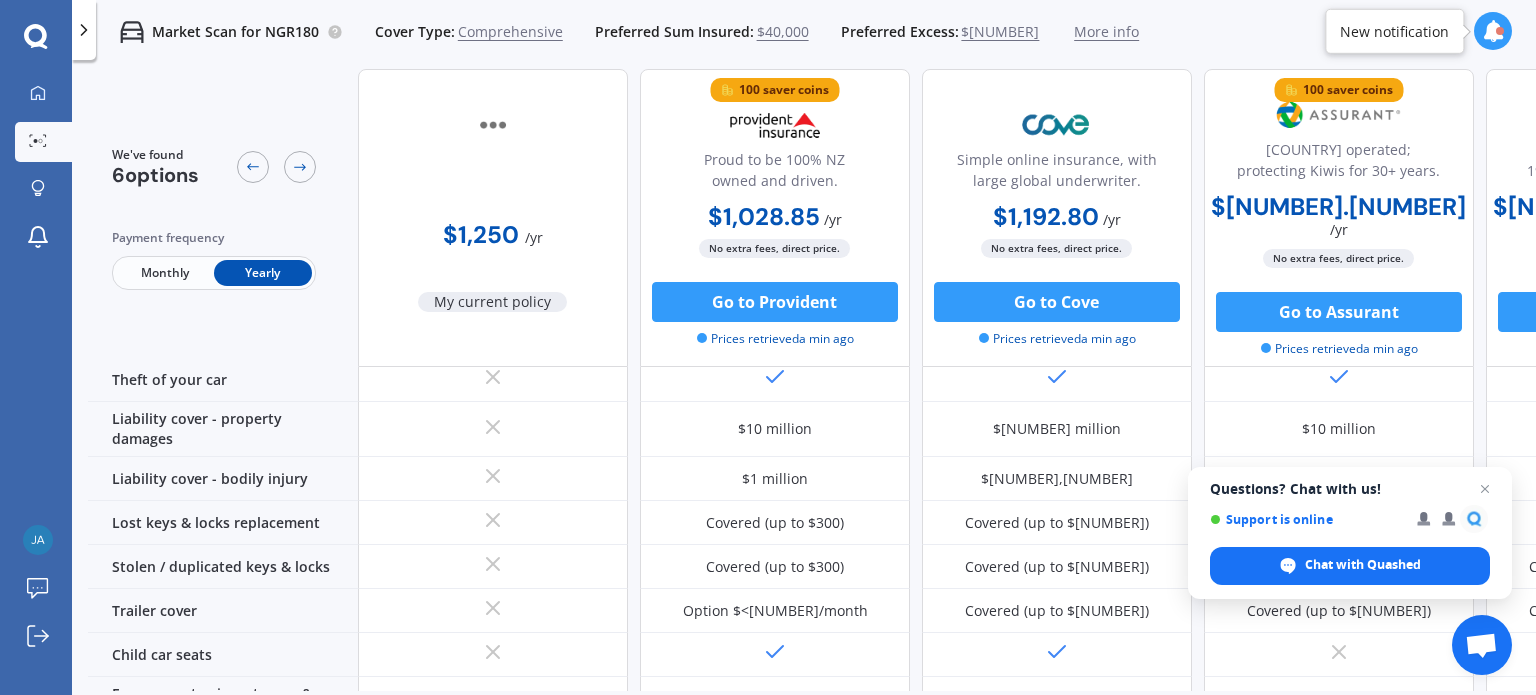 scroll, scrollTop: 200, scrollLeft: 0, axis: vertical 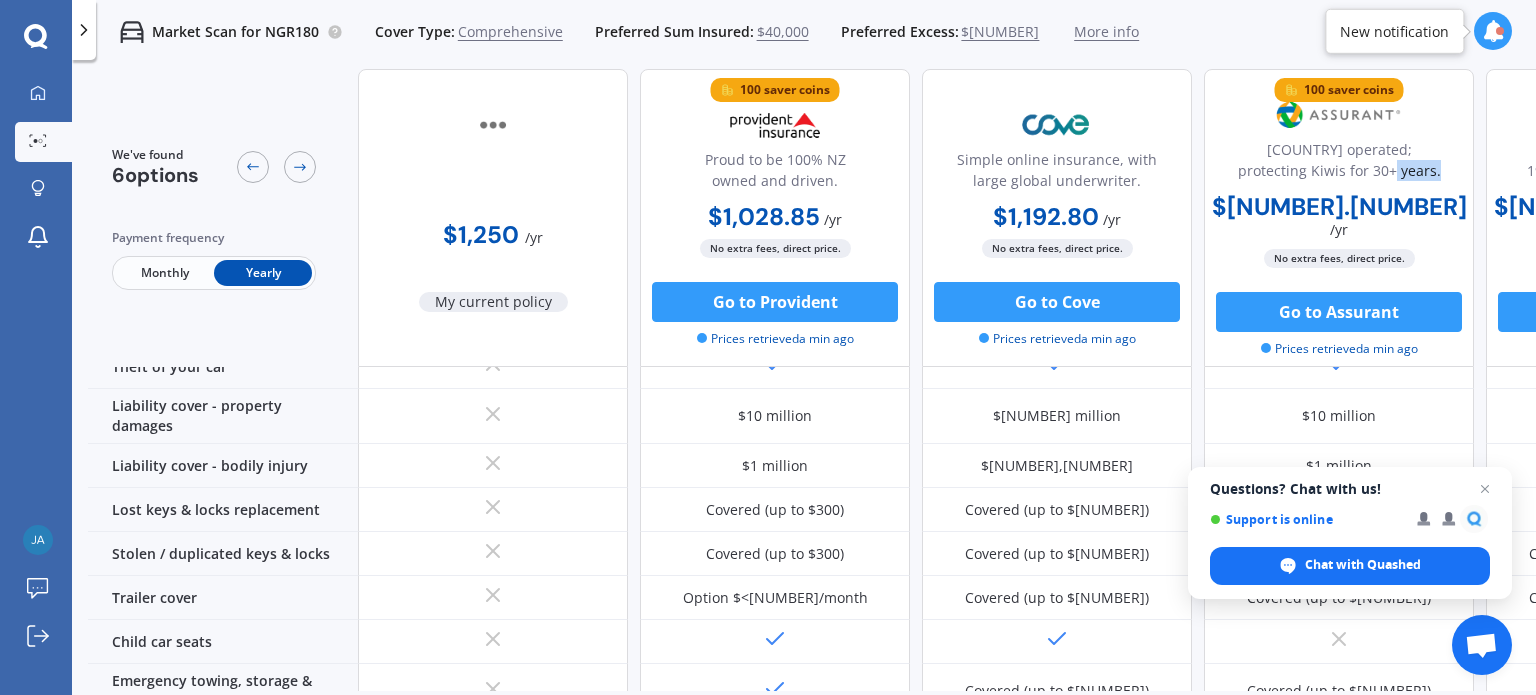 drag, startPoint x: 1415, startPoint y: 175, endPoint x: 1228, endPoint y: 199, distance: 188.53381 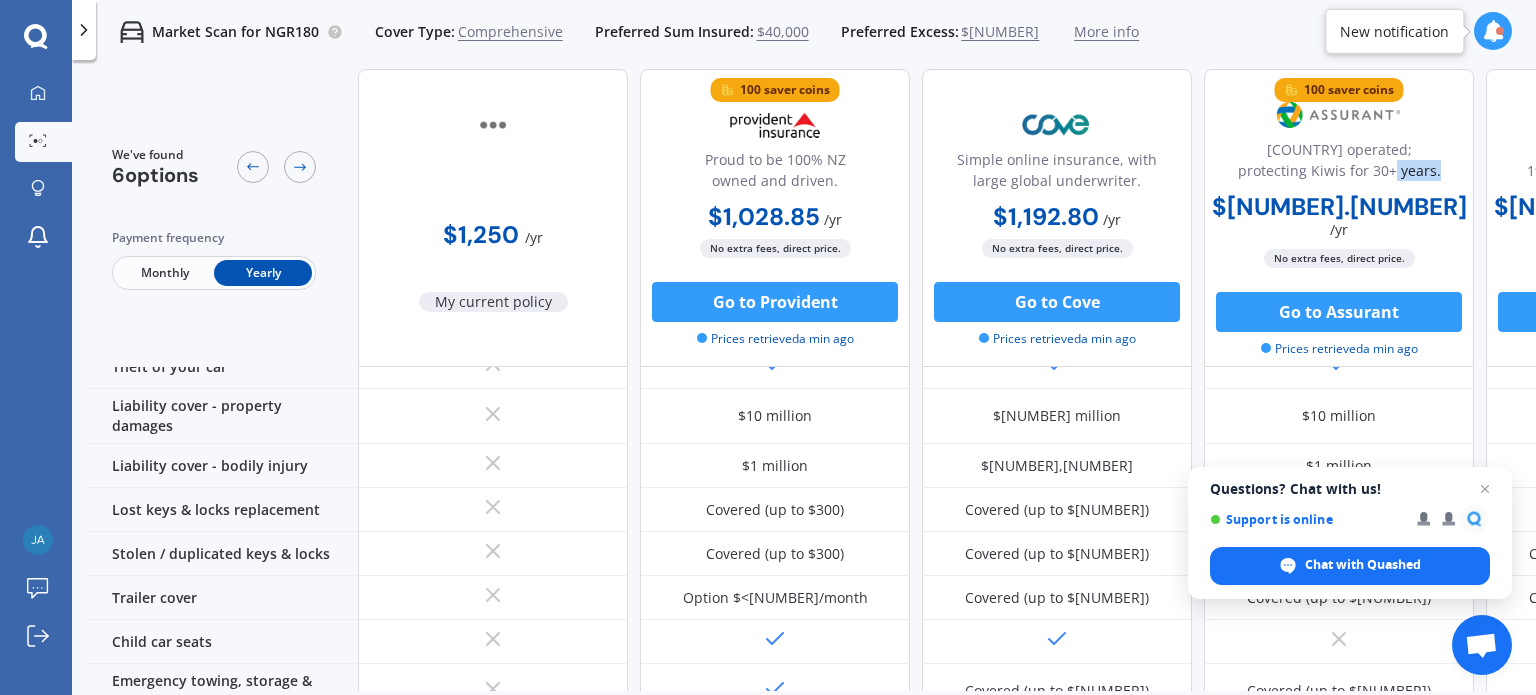 click on "[NUMBER] saver coins [COUNTRY] operated; protecting Kiwis for 30+ years. $[NUMBER].[NUMBER]   /  yr $[NUMBER].[NUMBER]   /  yr $[NUMBER].[NUMBER]   /  mo No extra fees, direct price. Go to Assurant Prices retrieved  a min ago" at bounding box center [1339, 218] 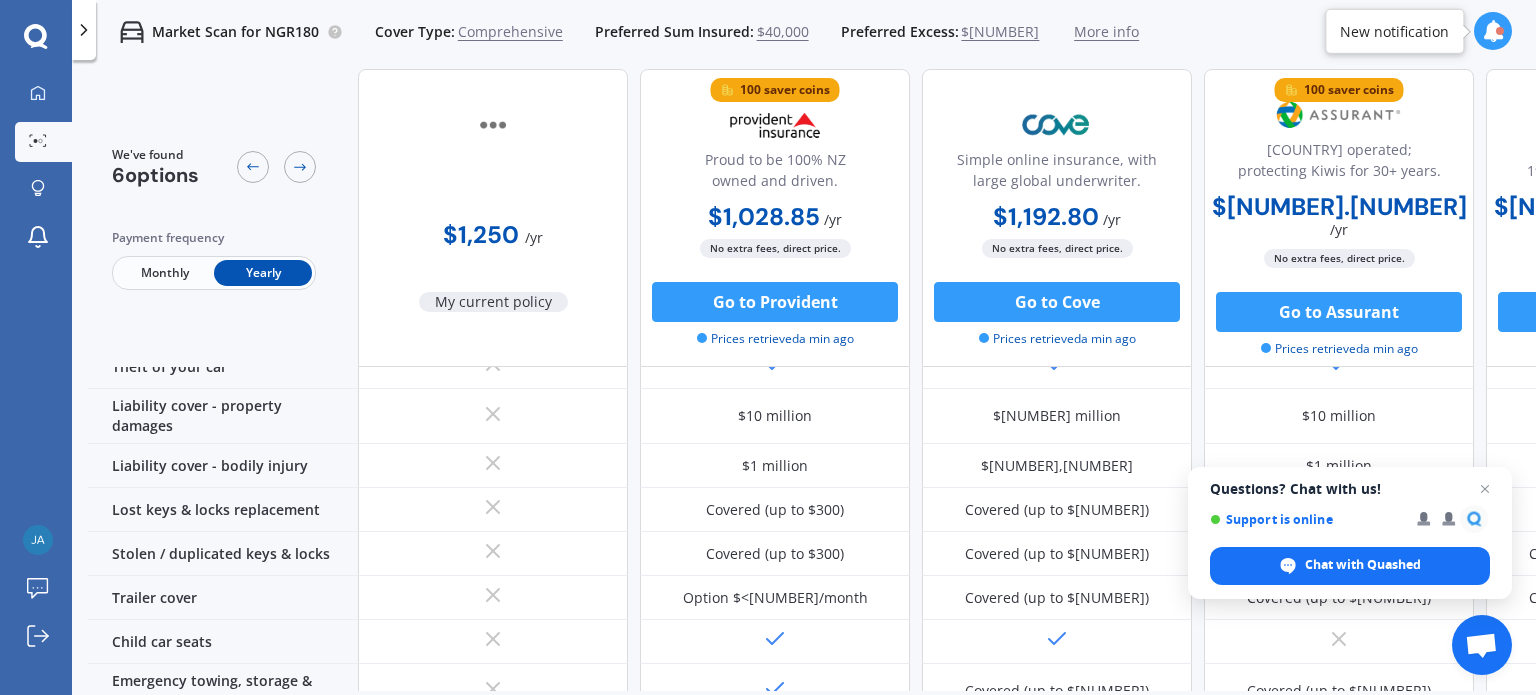 click on "[NUMBER] saver coins Trusted by Kiwis since [YEAR]. Underwritten by Vero. $[NUMBER].[NUMBER]   /  yr $[NUMBER].[NUMBER]   /  yr $[NUMBER].[NUMBER]   /  mo No extra fees, direct price. Go to Autosure Prices retrieved  a min ago" at bounding box center [1621, 218] 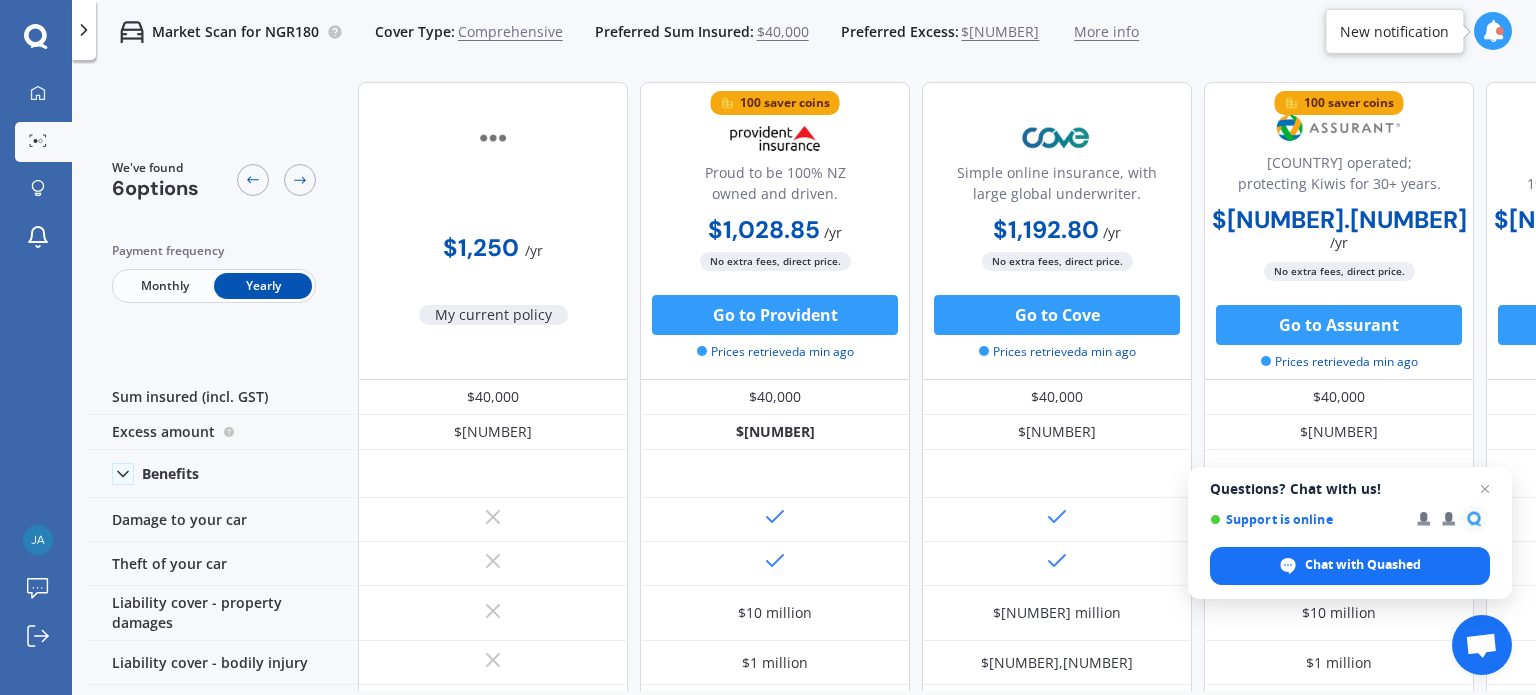 scroll, scrollTop: 0, scrollLeft: 0, axis: both 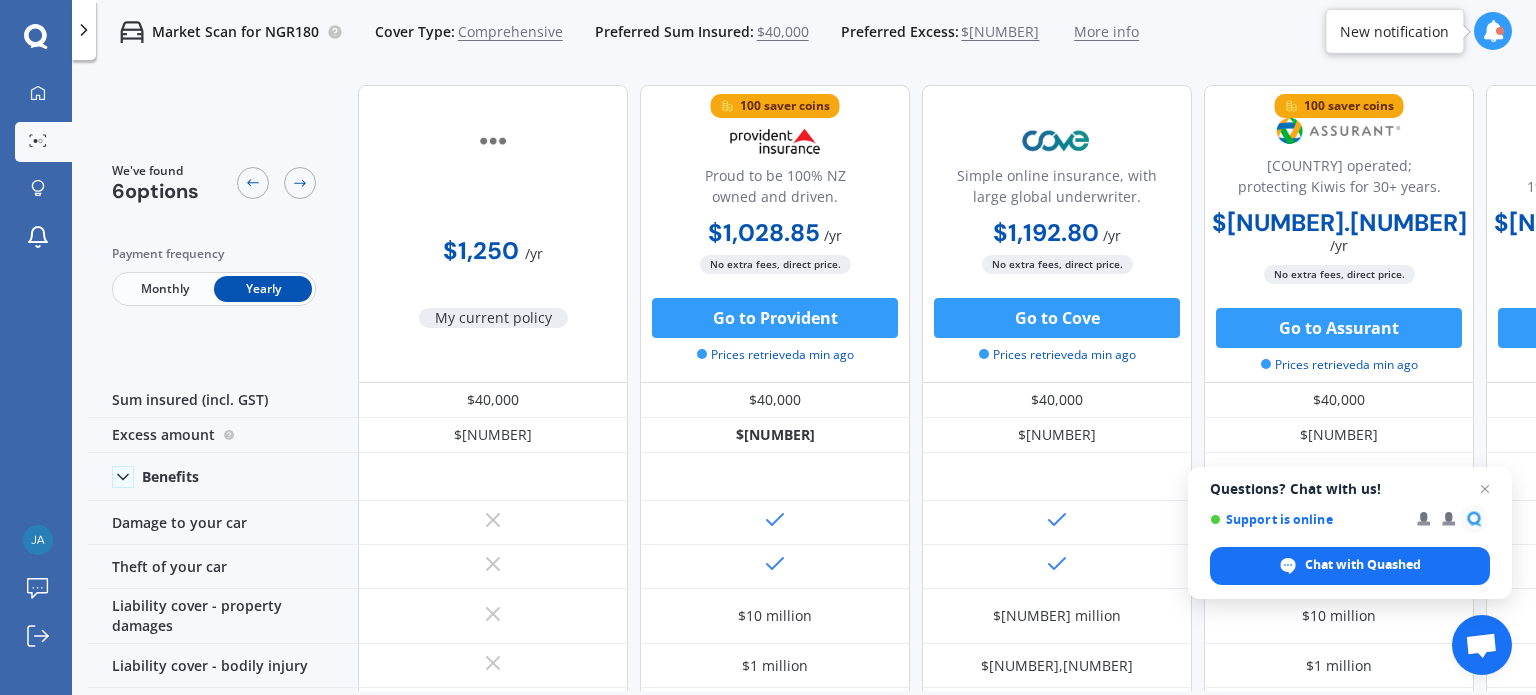 click 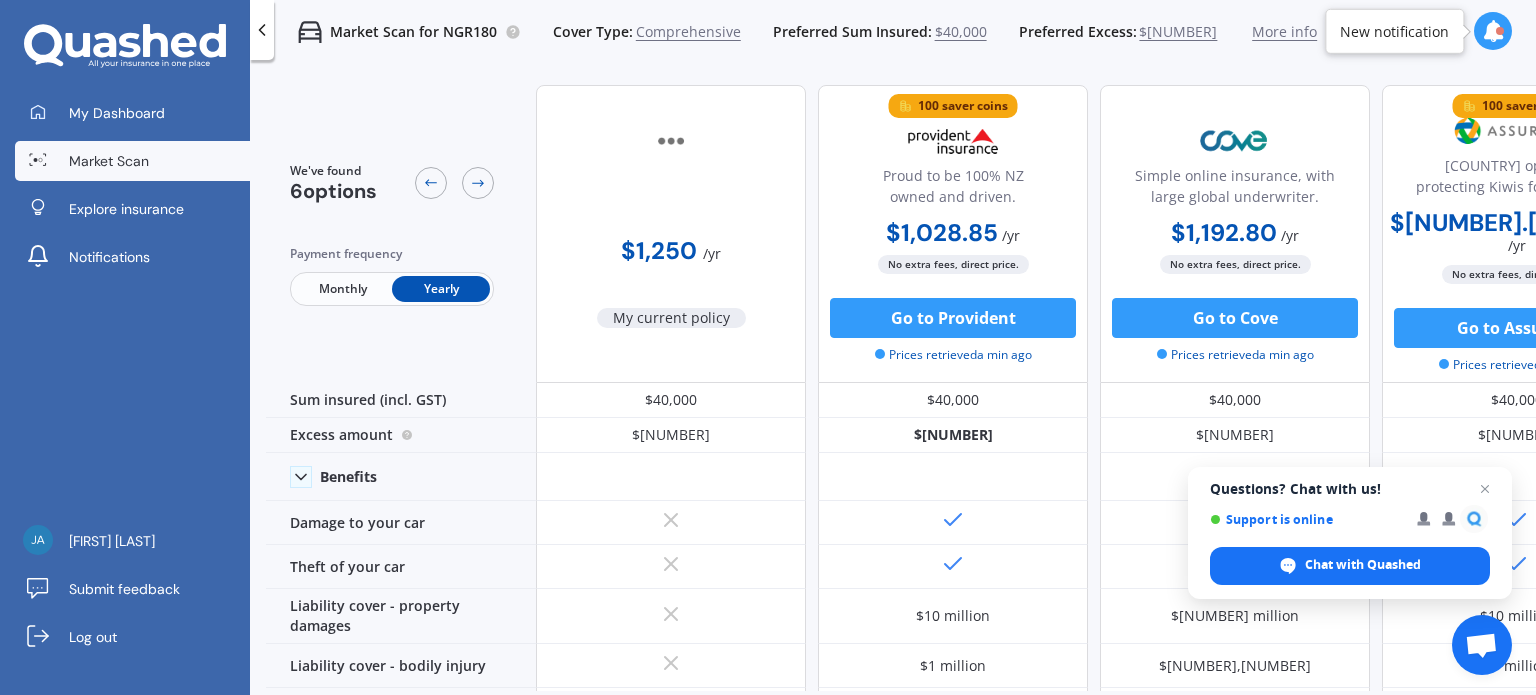 click 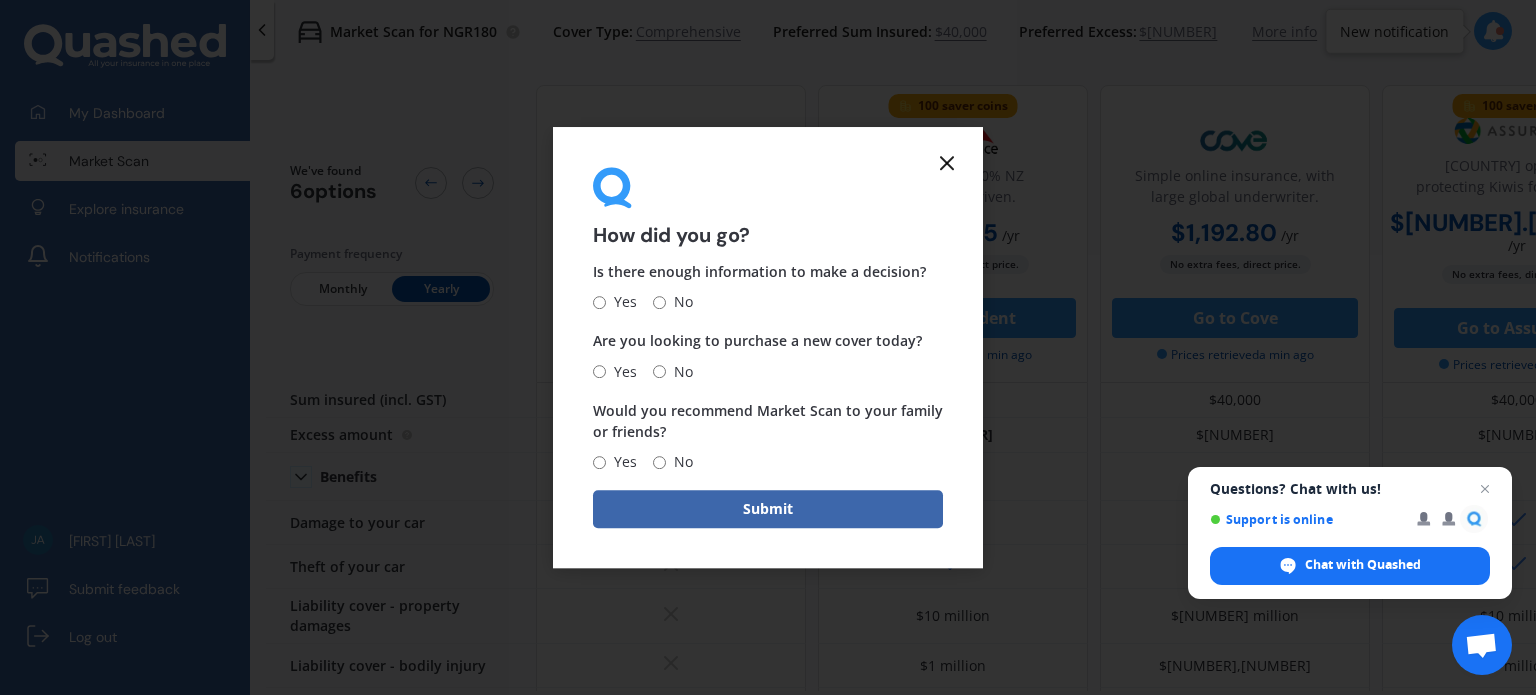 click 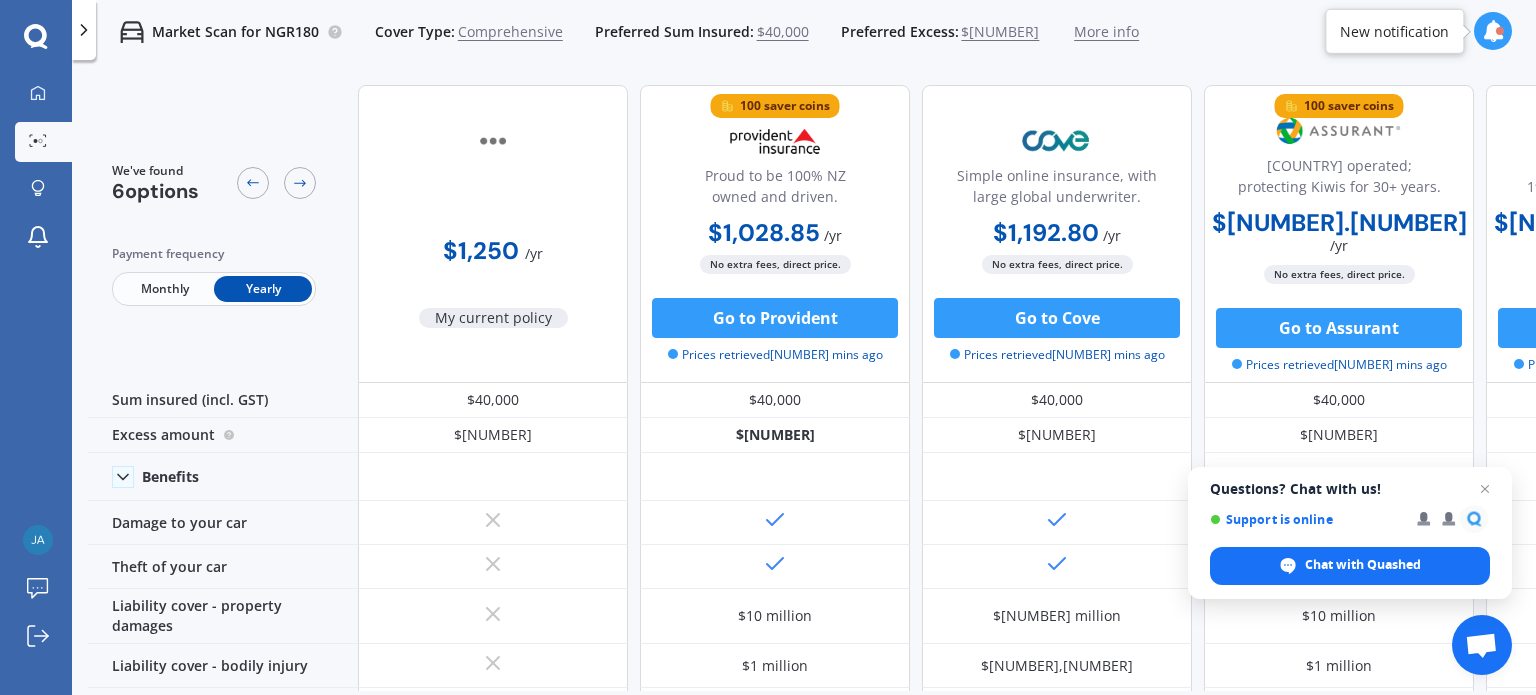 click on "Questions? Chat with us! Support is online Chat with Quashed" at bounding box center (1350, 533) 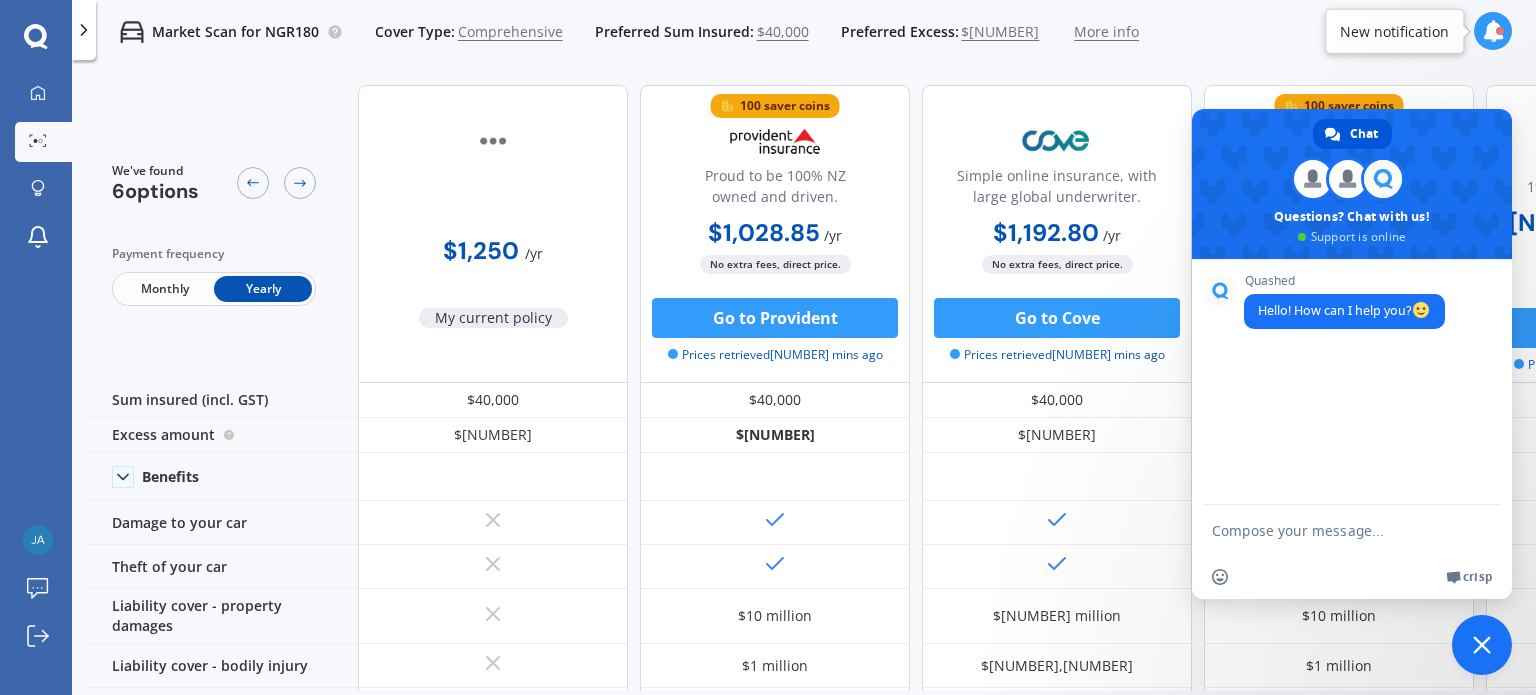 scroll, scrollTop: 0, scrollLeft: 0, axis: both 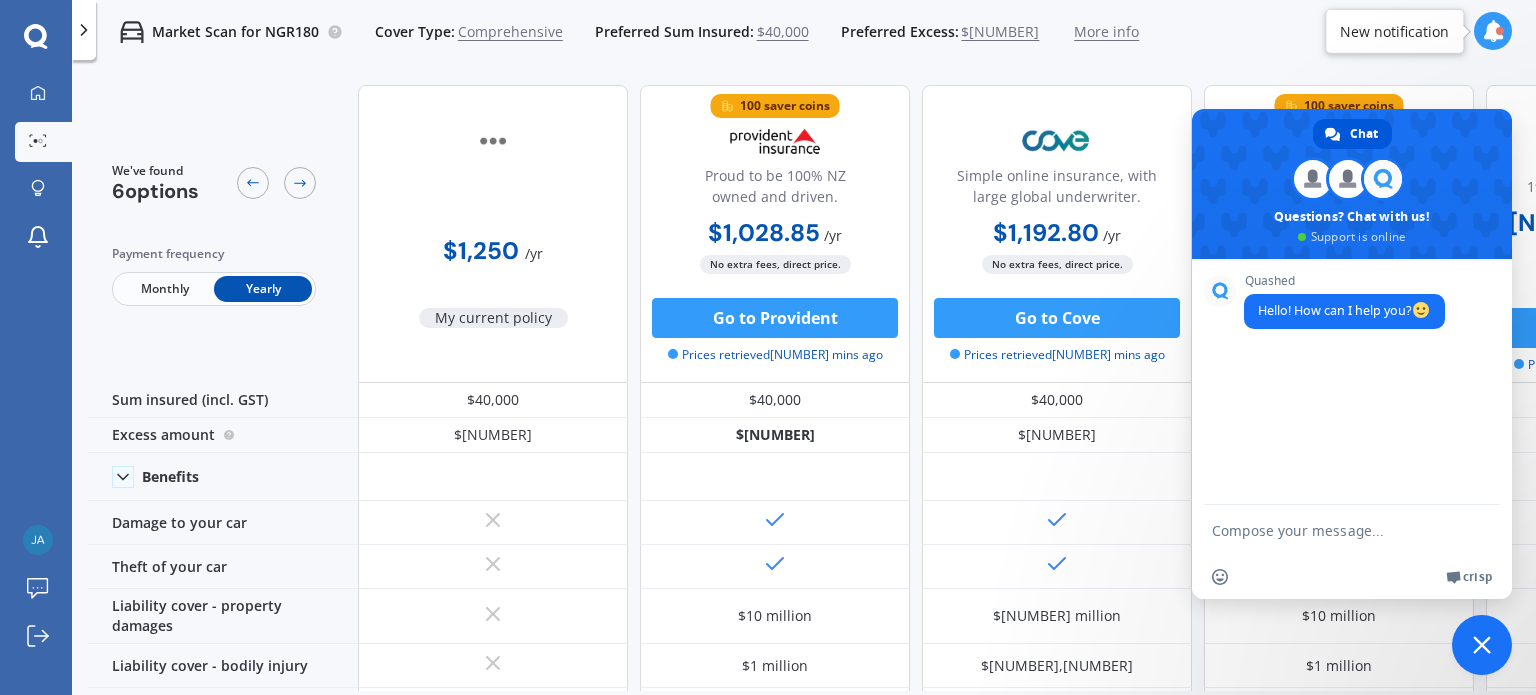 click at bounding box center (1482, 645) 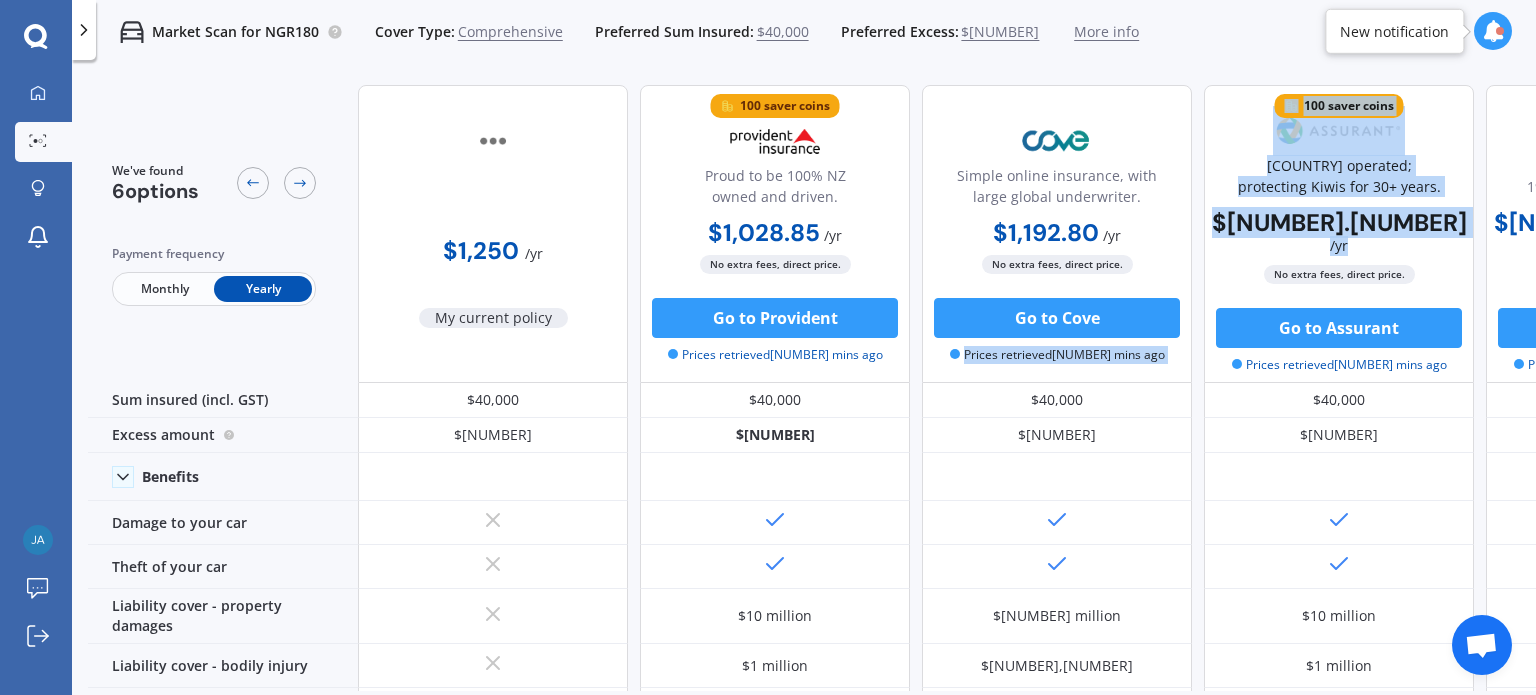 drag, startPoint x: 1249, startPoint y: 271, endPoint x: 969, endPoint y: 289, distance: 280.57797 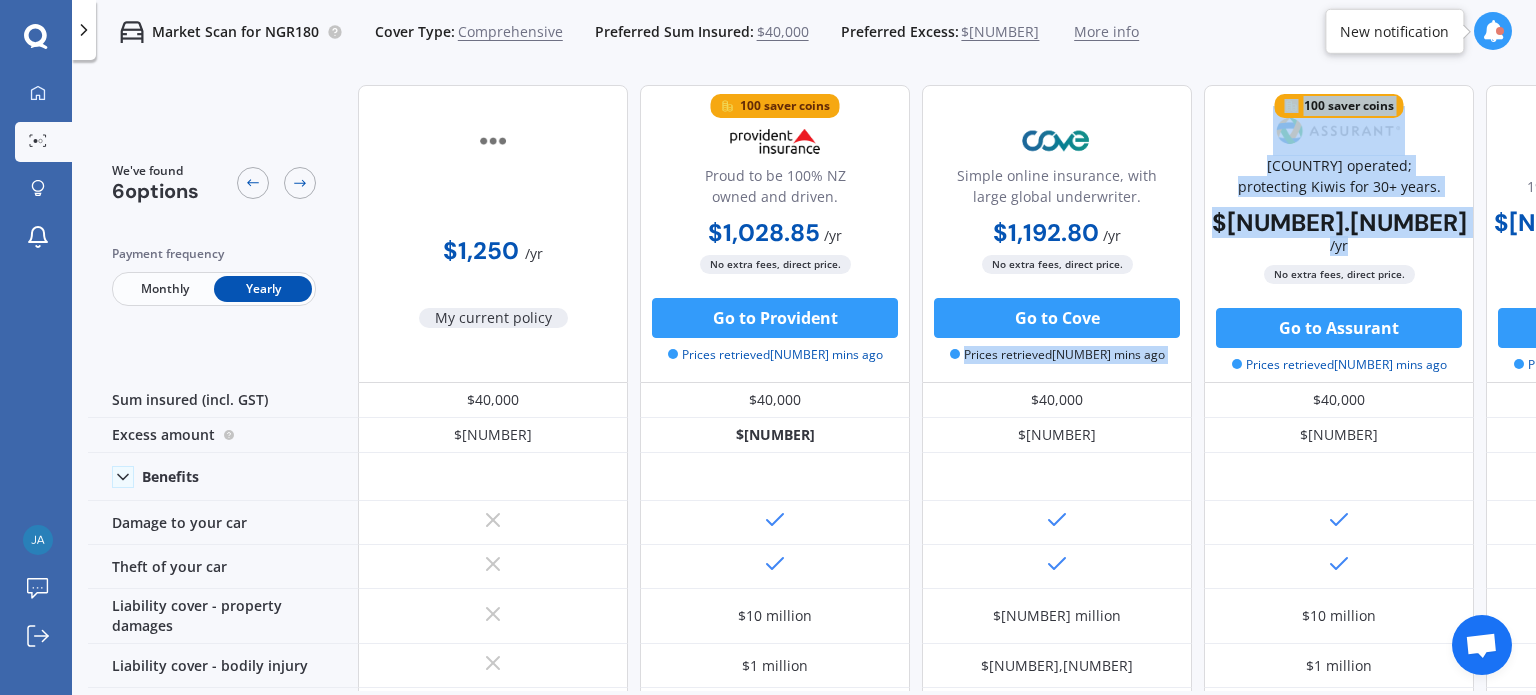 click on "$2,950.20   /  yr My current policy 100 saver coins Proud to be 100% NZ owned and driven. $1,028.85   /  yr $1,028.85   /  yr $102.81   /  mo No extra fees, direct price. Go to Provident Prices retrieved  2 mins ago Simple online insurance, with large global underwriter. $1,192.80   /  yr $1,192.80   /  yr $110.34   /  mo No extra fees, direct price. Go to Cove Prices retrieved  2 mins ago 100 saver coins NZ operated; protecting Kiwis for 30+ years. $1,447.74   /  yr $1,447.74   /  yr $120.64   /  mo No extra fees, direct price. Go to Assurant Prices retrieved  2 mins ago 100 saver coins Trusted by Kiwis since 1971. Underwritten by Vero. $1,532.03   /  yr $1,532.03   /  yr $140.34   /  mo No extra fees, direct price. Go to Autosure Prices retrieved  2 mins ago Helping Kiwis find the right cover since 1966. $1,626.04   /  yr $1,626.04   /  yr $148.96   /  mo No extra fees, direct price. Go to AMP Prices retrieved  2 mins ago" at bounding box center (1198, 234) 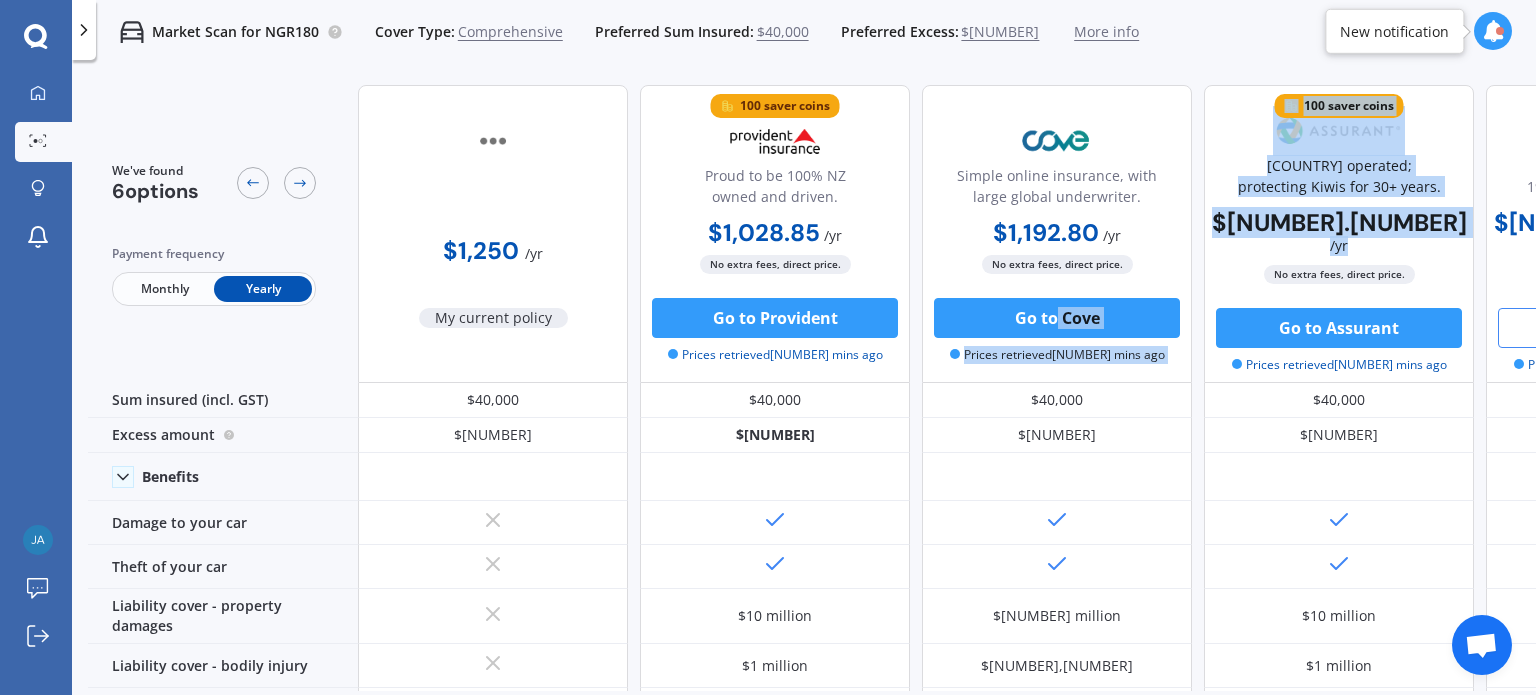 click on "Go to Autosure" at bounding box center [1621, 328] 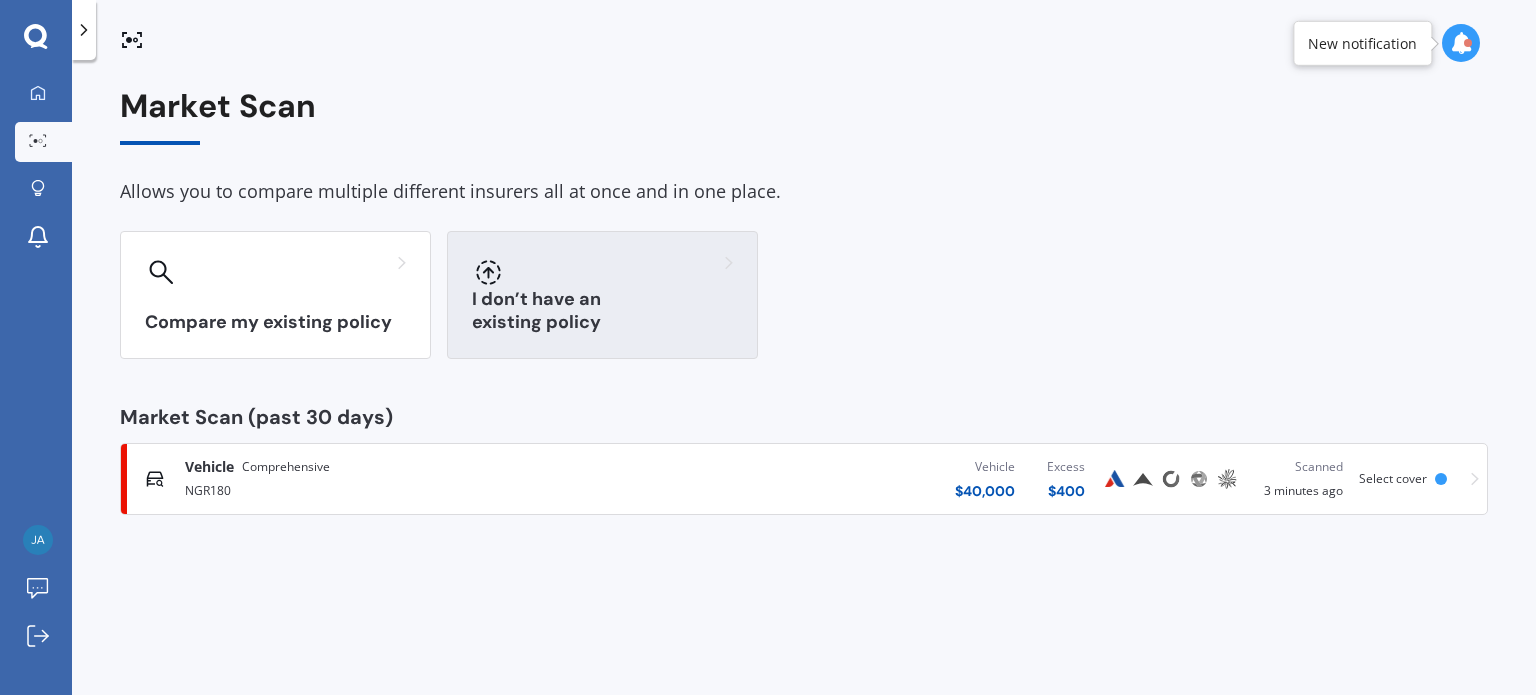 click on "I don’t have an existing policy" at bounding box center [602, 311] 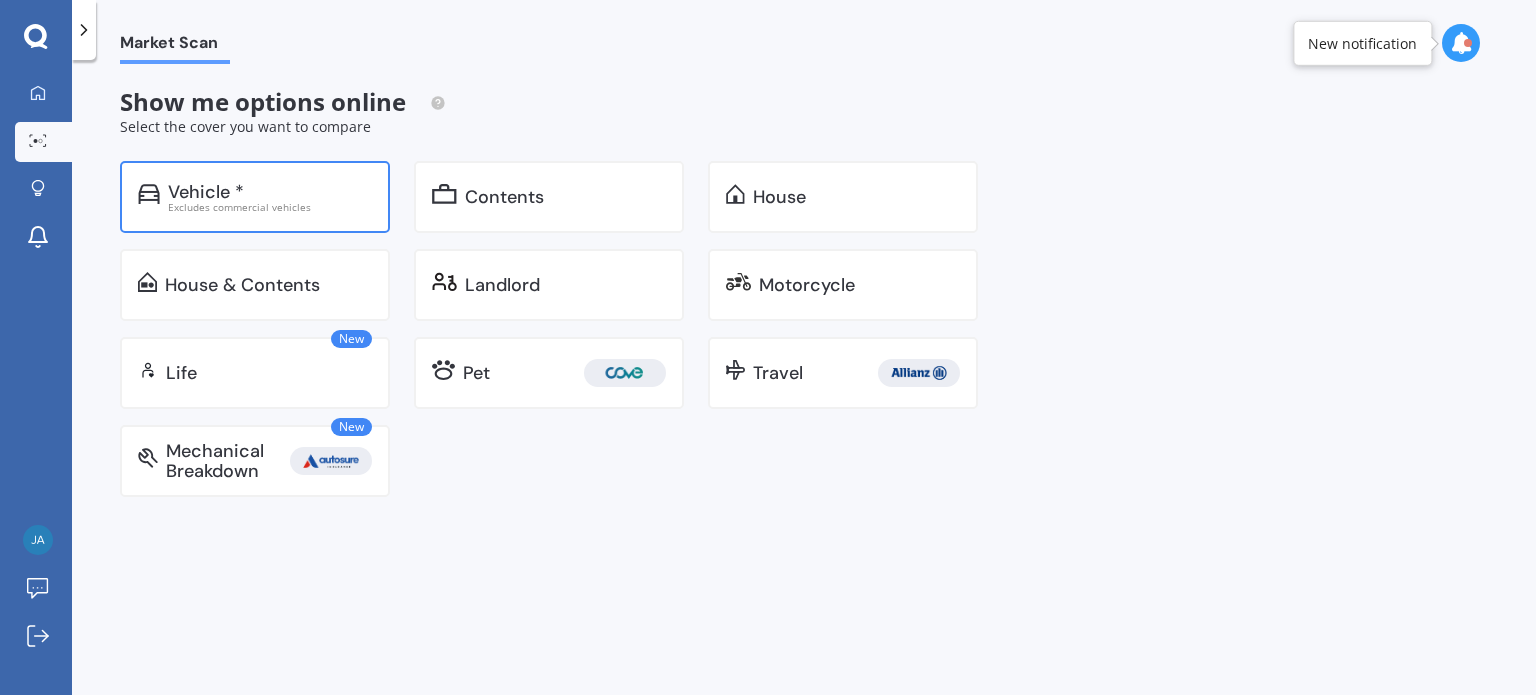 click on "Vehicle *" at bounding box center [270, 192] 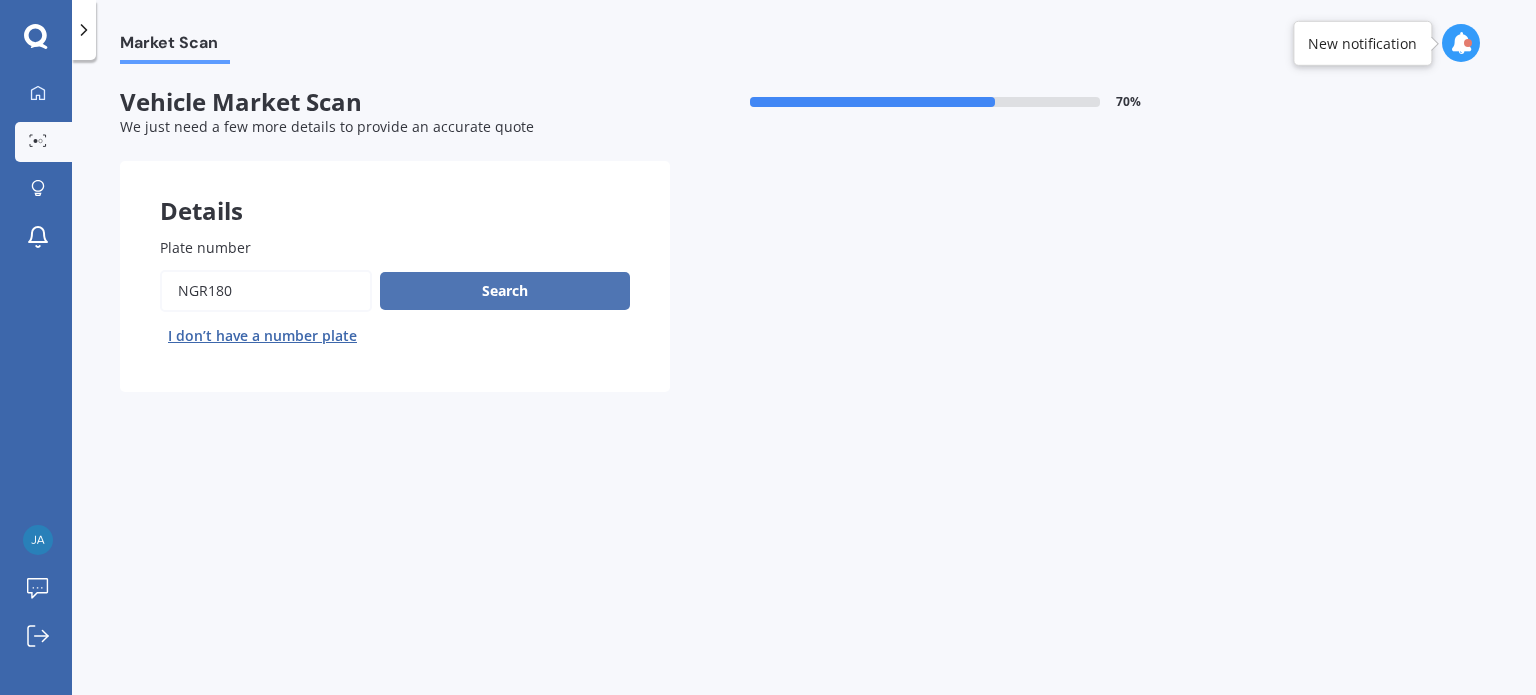 click on "Search" at bounding box center [505, 291] 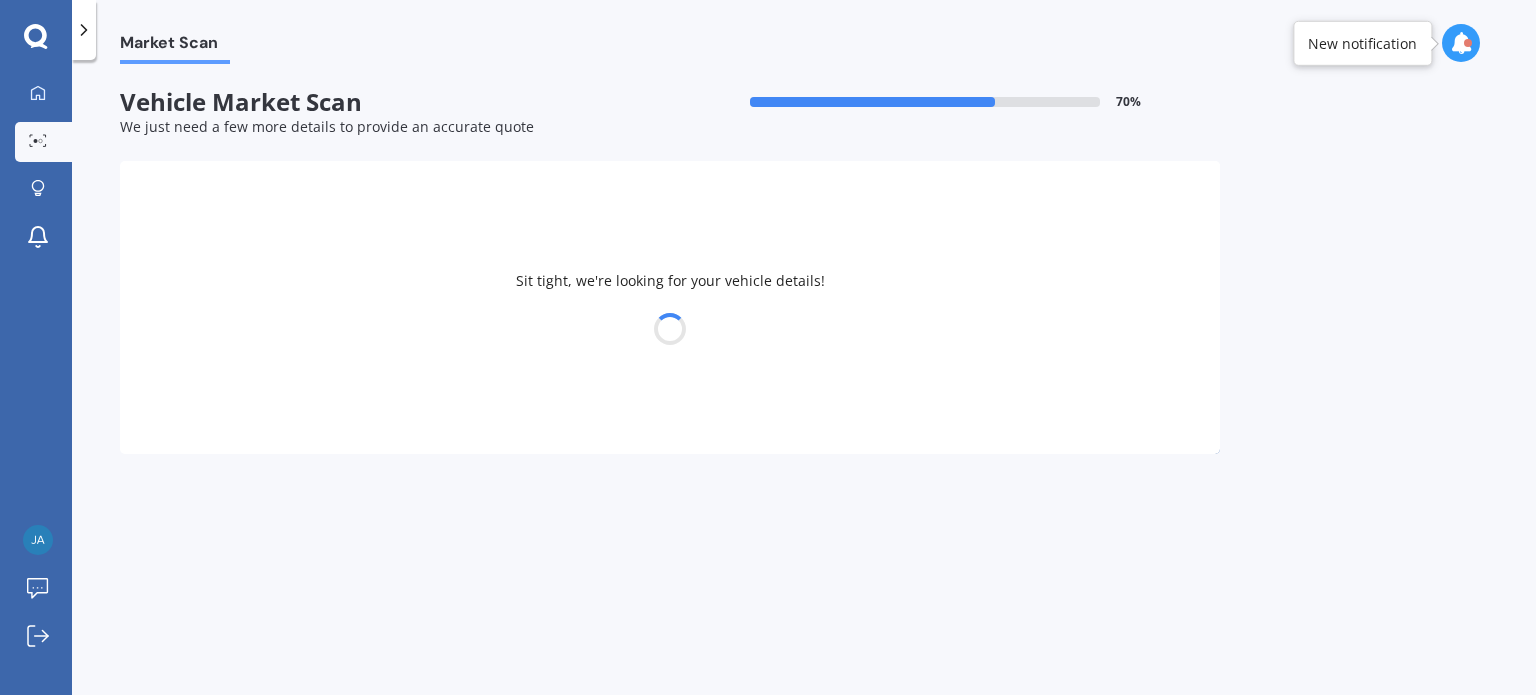 select on "MITSUBISHI" 